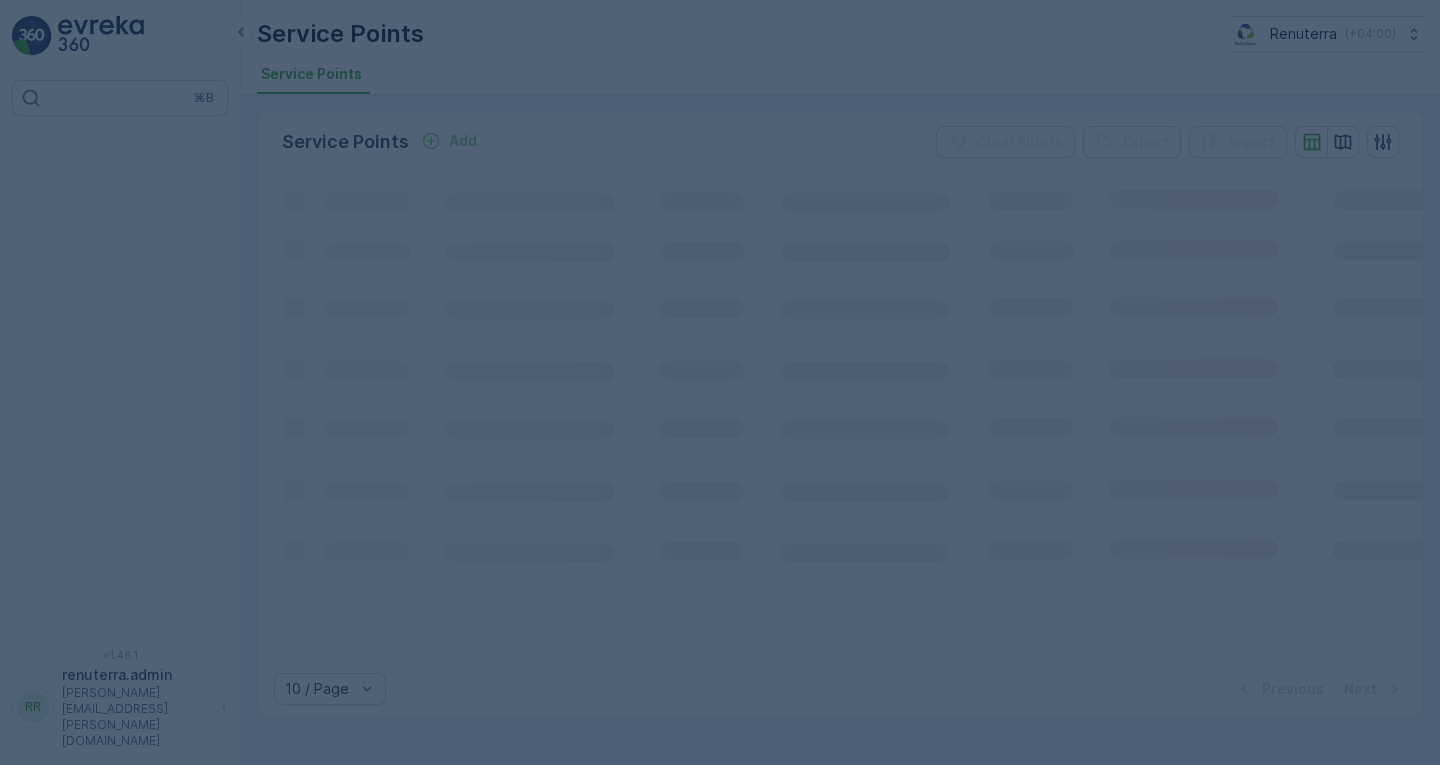 scroll, scrollTop: 0, scrollLeft: 0, axis: both 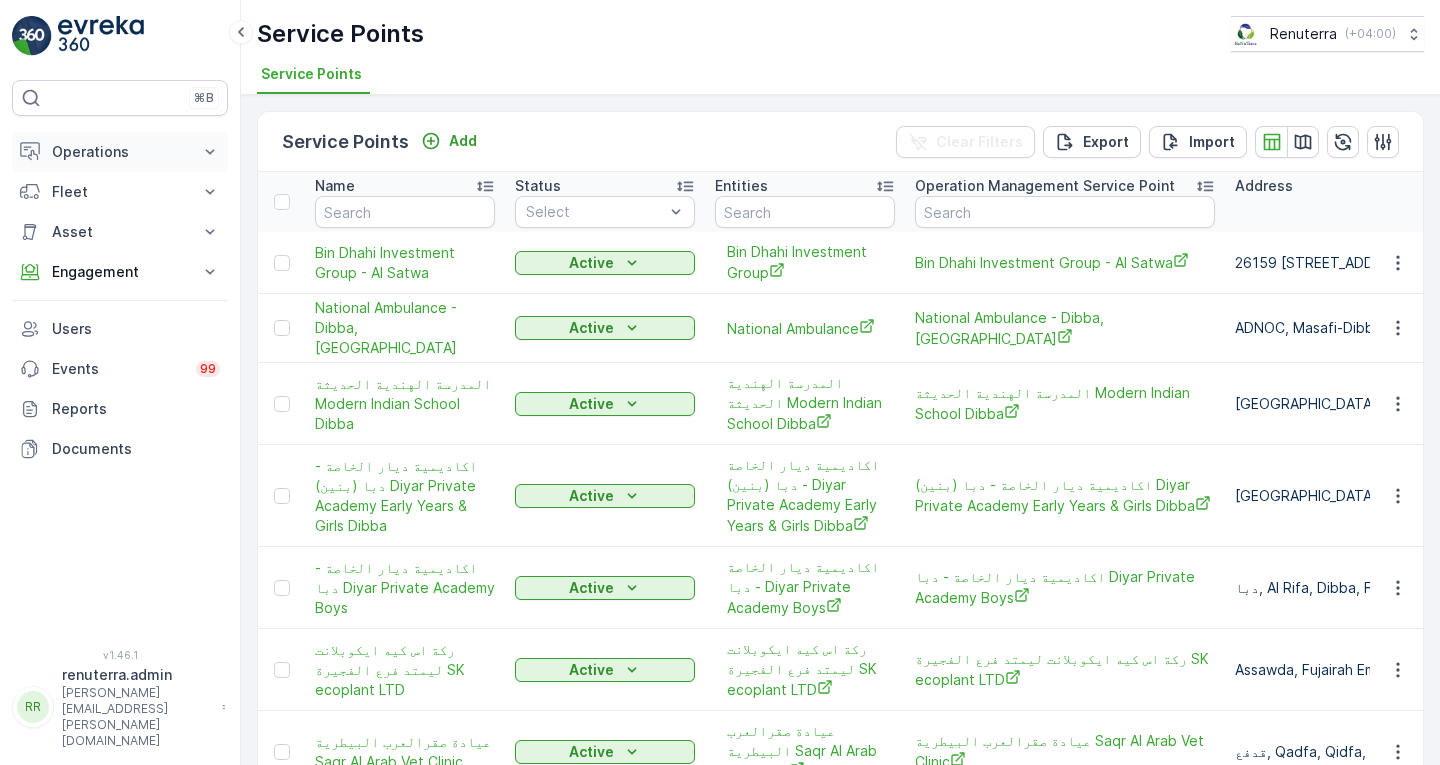 click on "Operations" at bounding box center (120, 152) 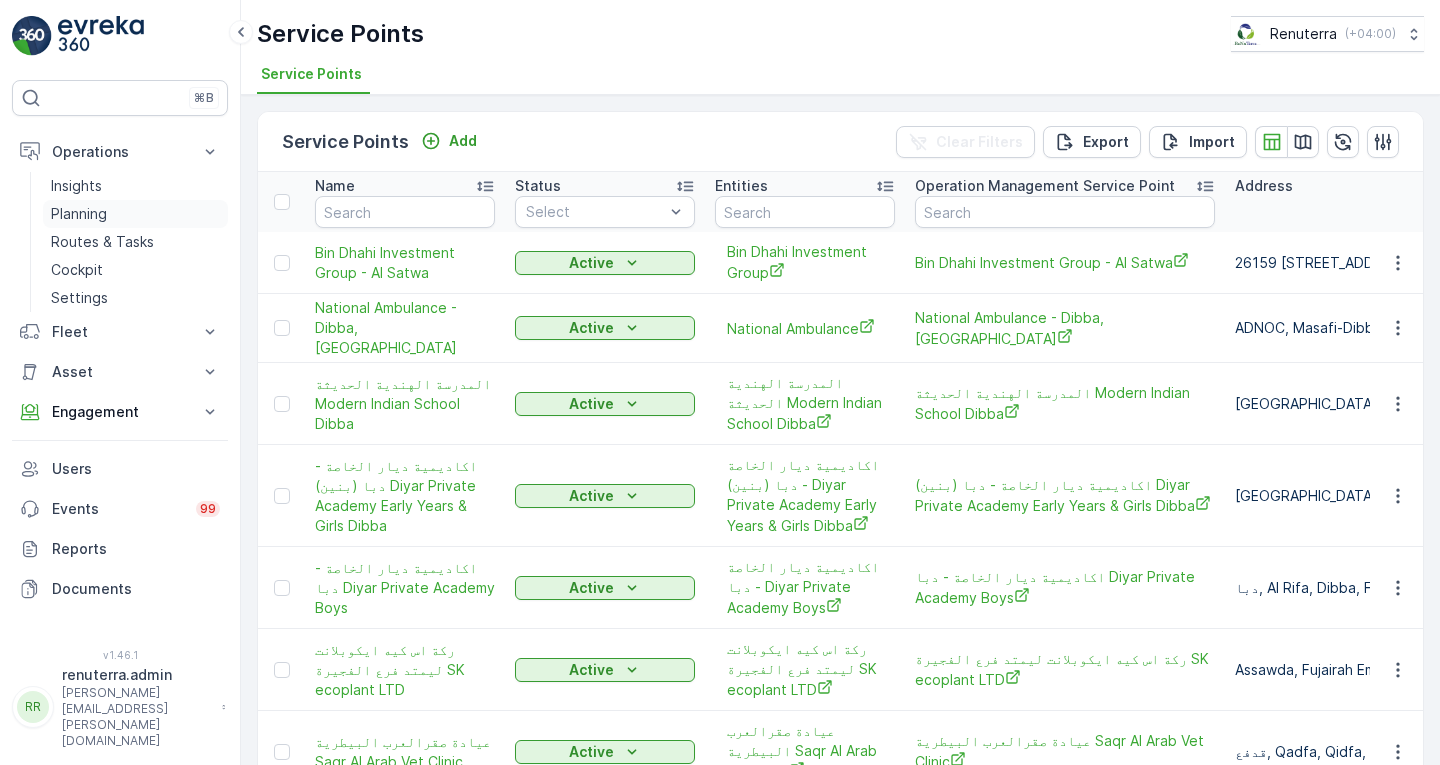 click on "Planning" at bounding box center [79, 214] 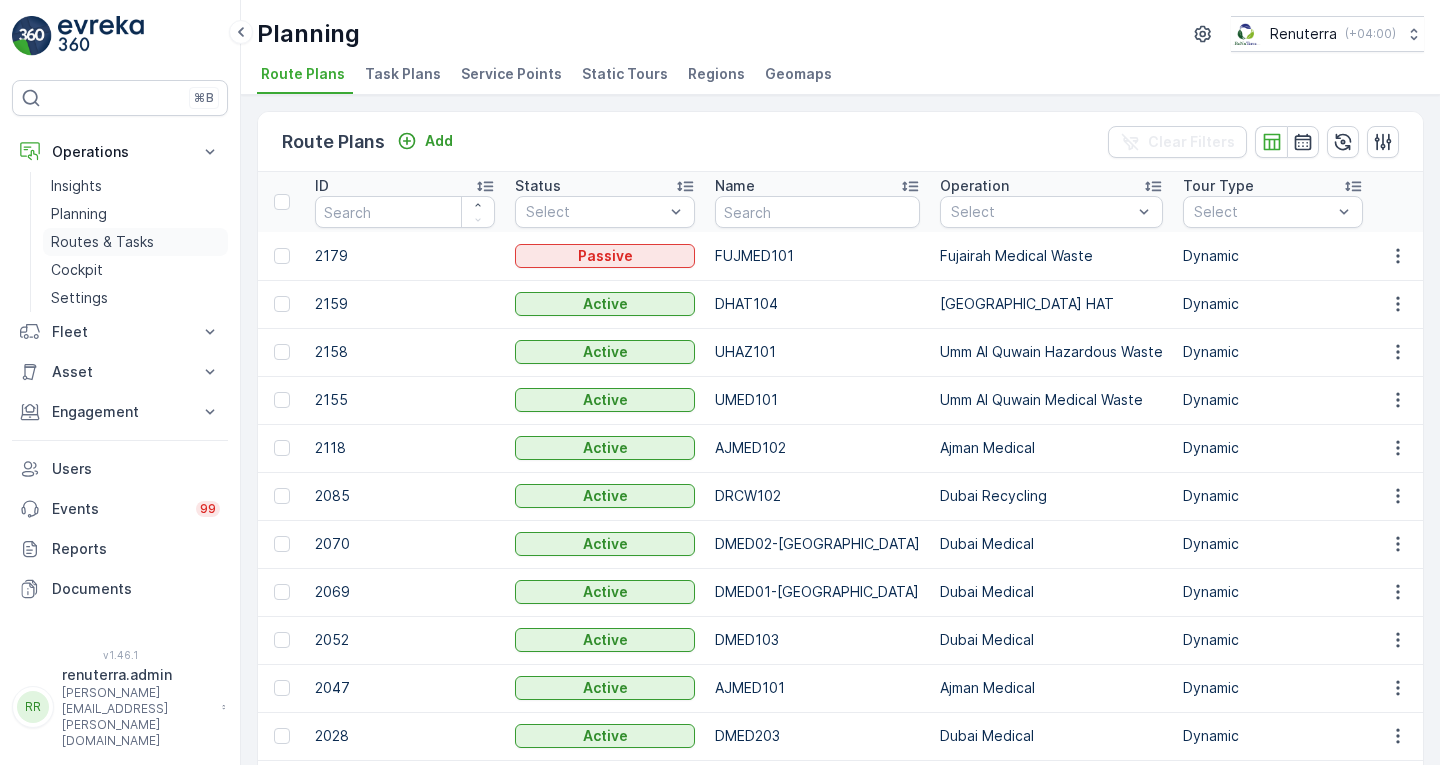 click on "Routes & Tasks" at bounding box center [102, 242] 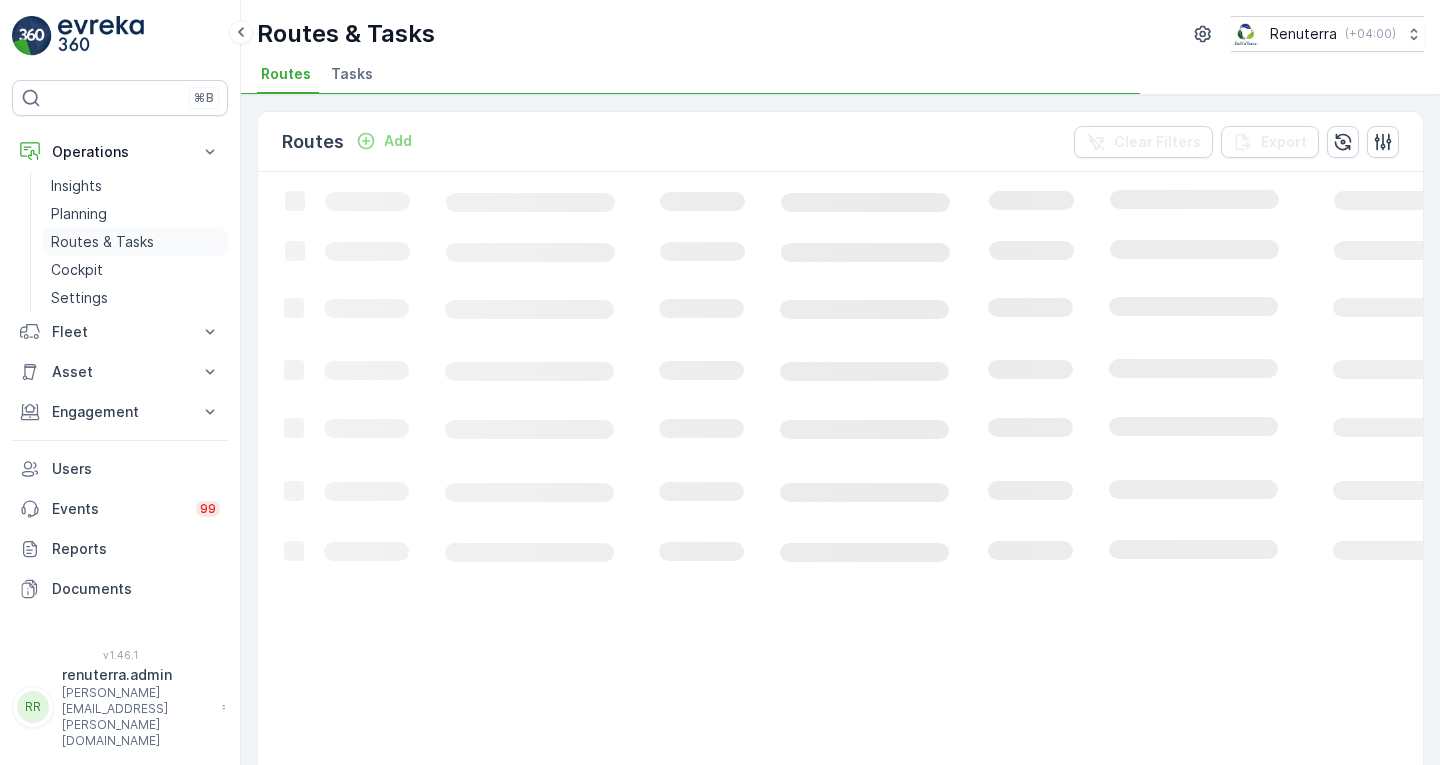 click on "Routes & Tasks" at bounding box center [102, 242] 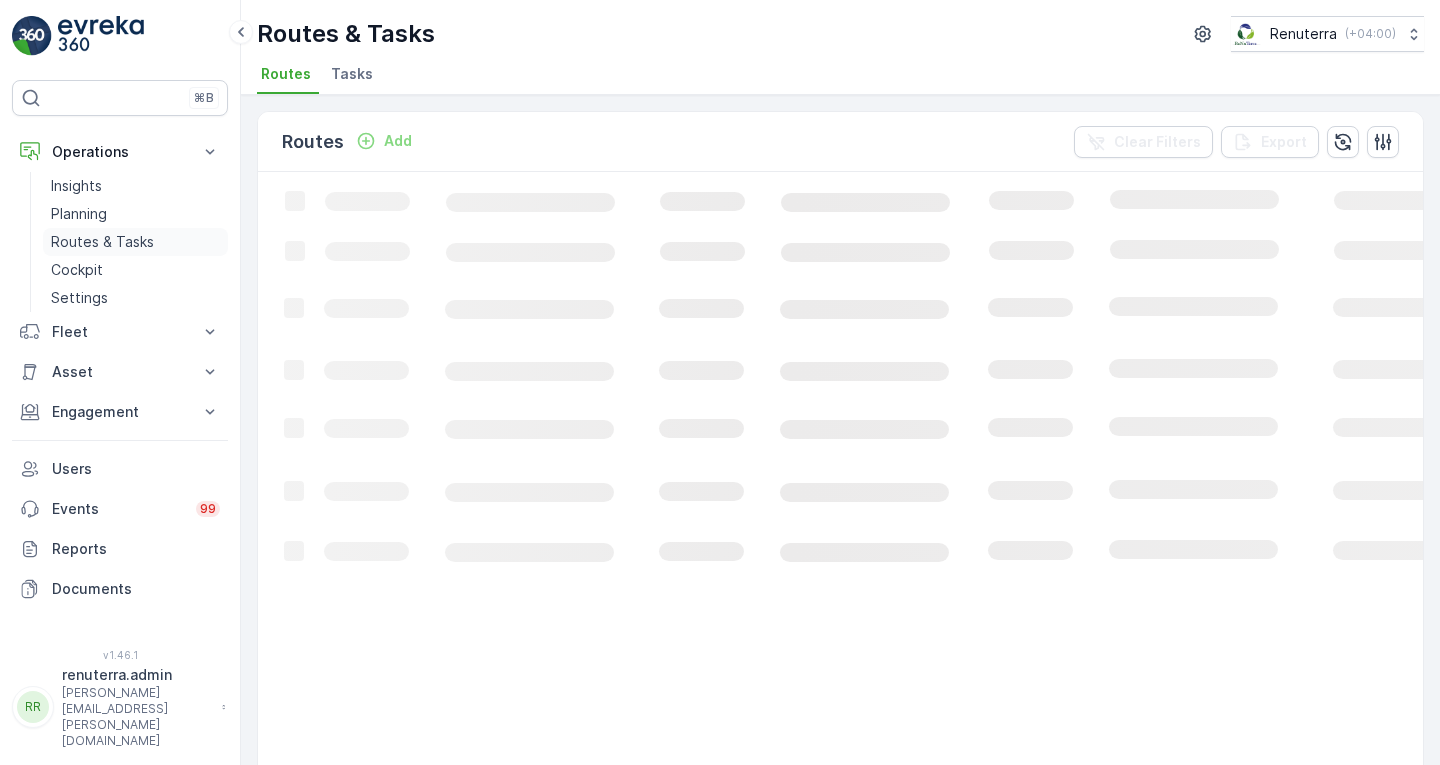 click on "Routes & Tasks" at bounding box center [102, 242] 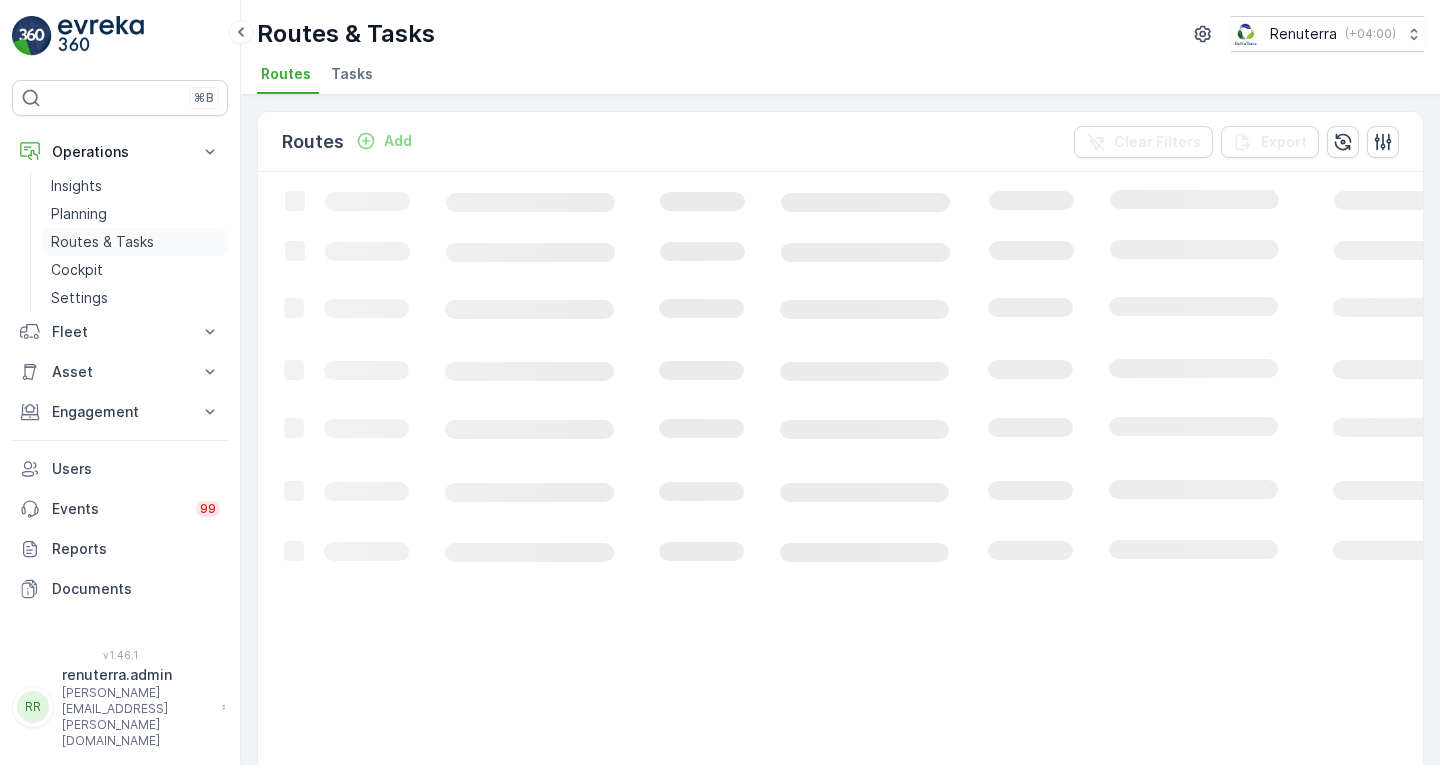 click on "Routes & Tasks" at bounding box center [102, 242] 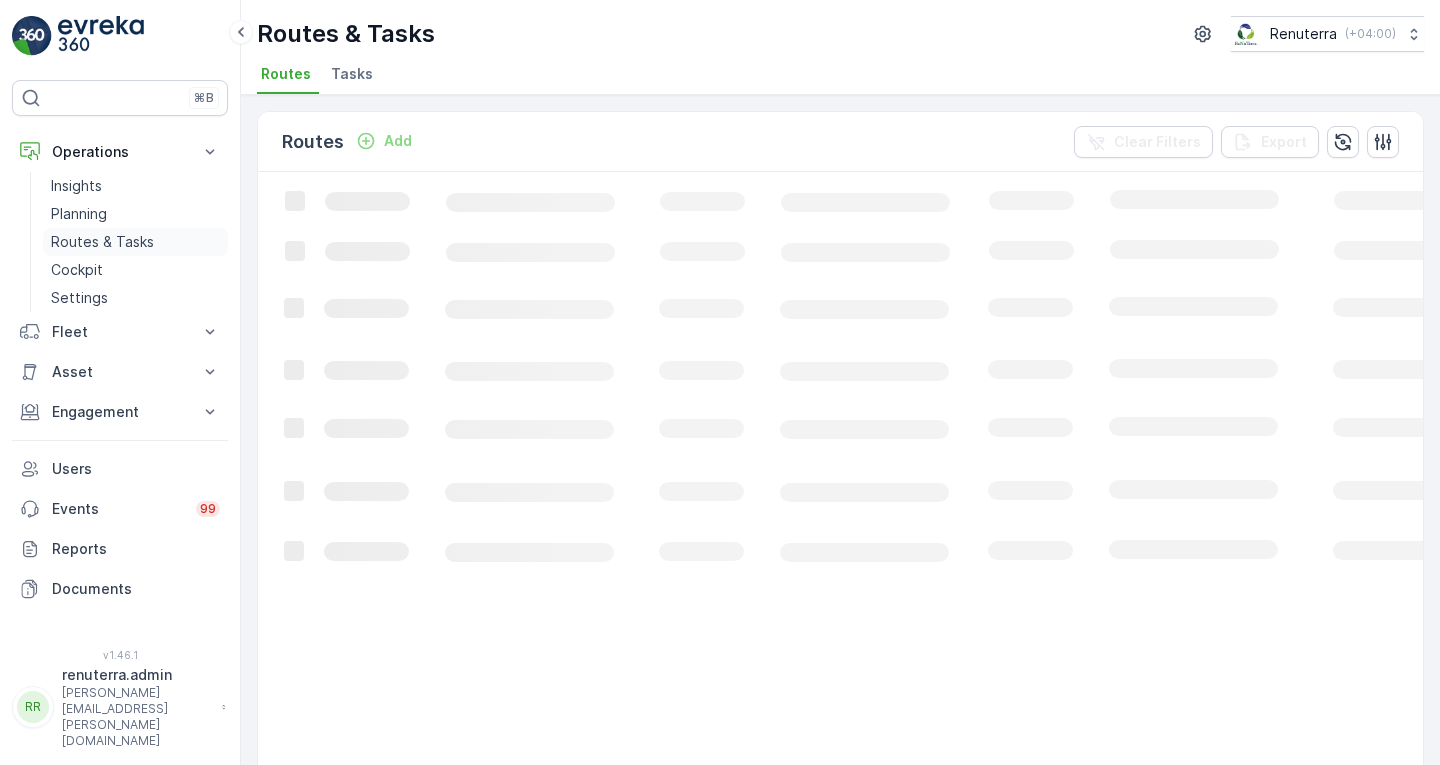 click on "Routes & Tasks" at bounding box center (102, 242) 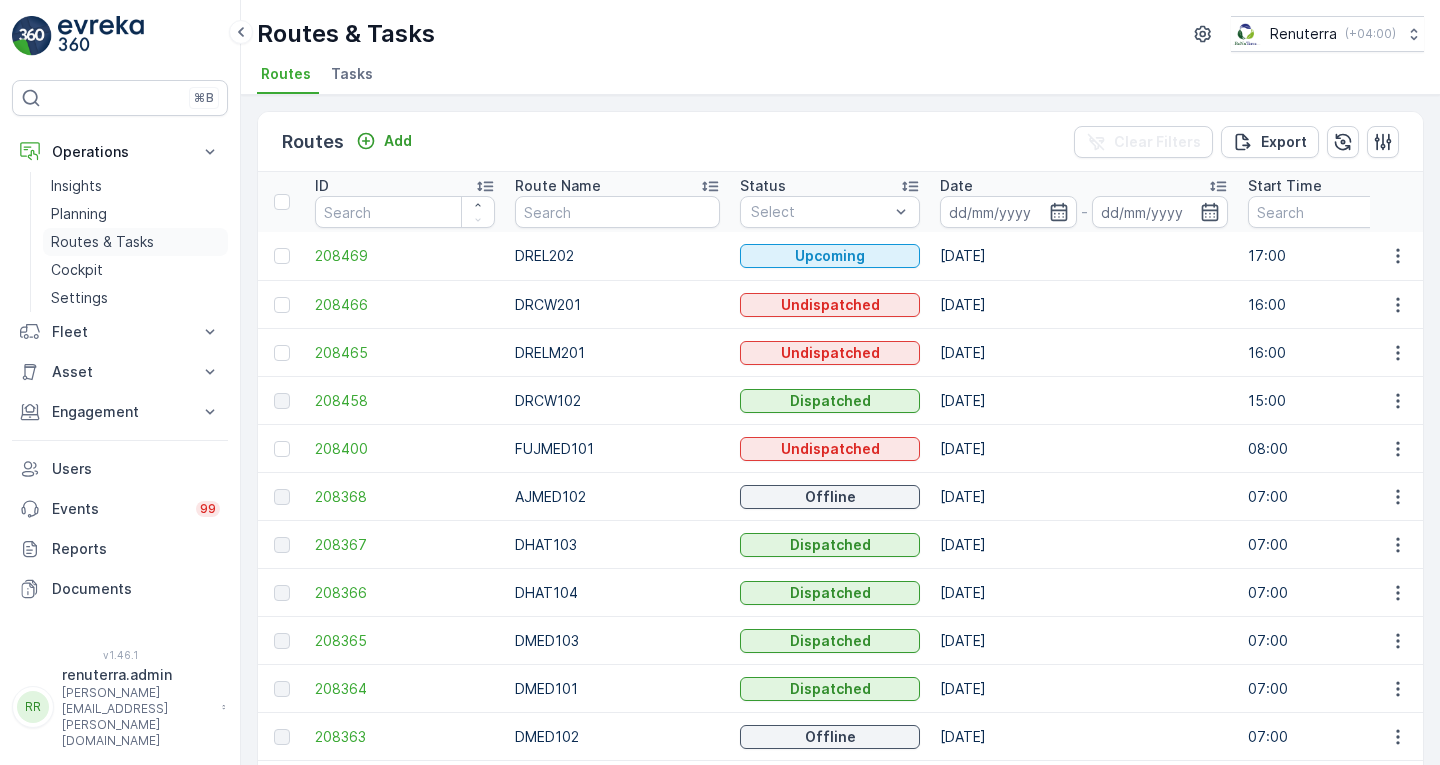 click on "Routes & Tasks" at bounding box center [102, 242] 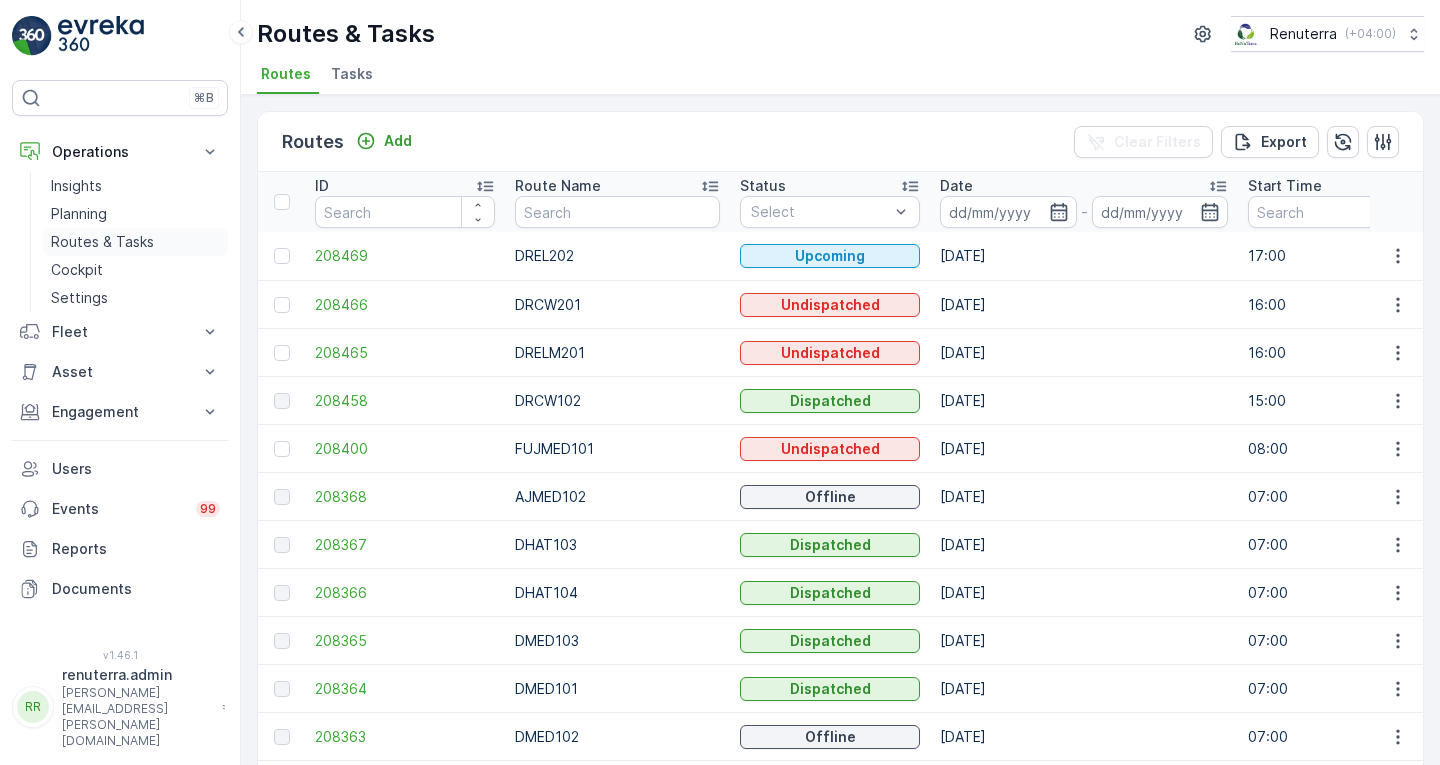 click on "Routes & Tasks" at bounding box center (102, 242) 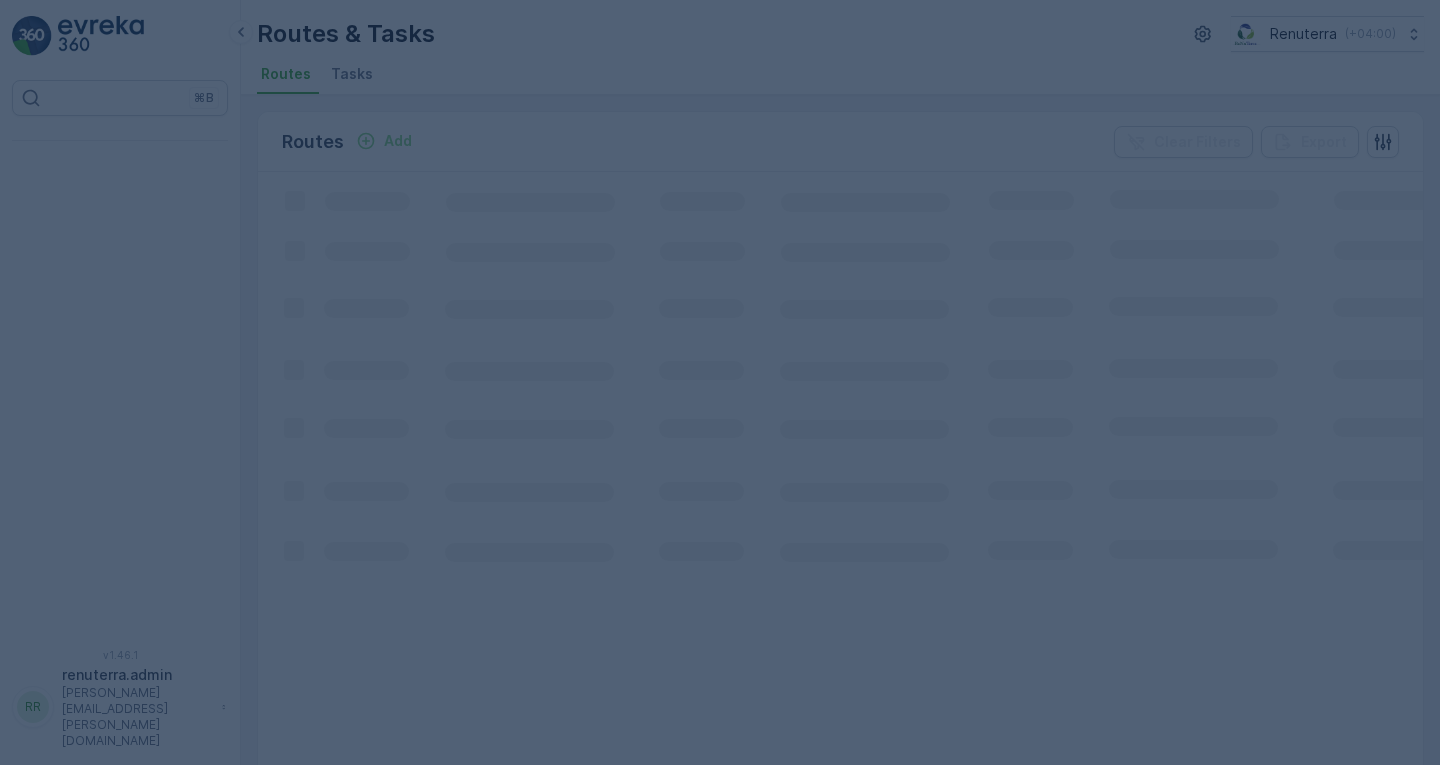 scroll, scrollTop: 0, scrollLeft: 0, axis: both 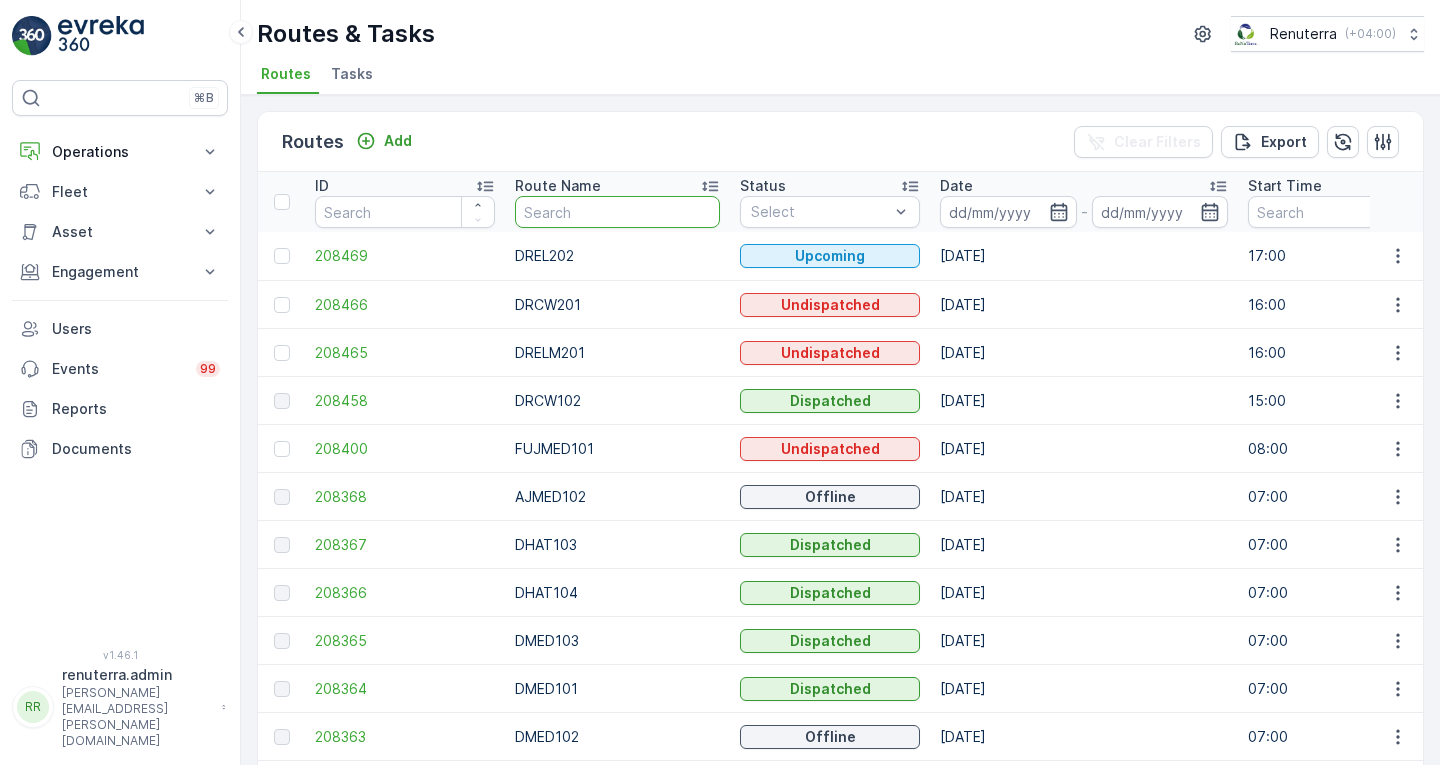 click at bounding box center [617, 212] 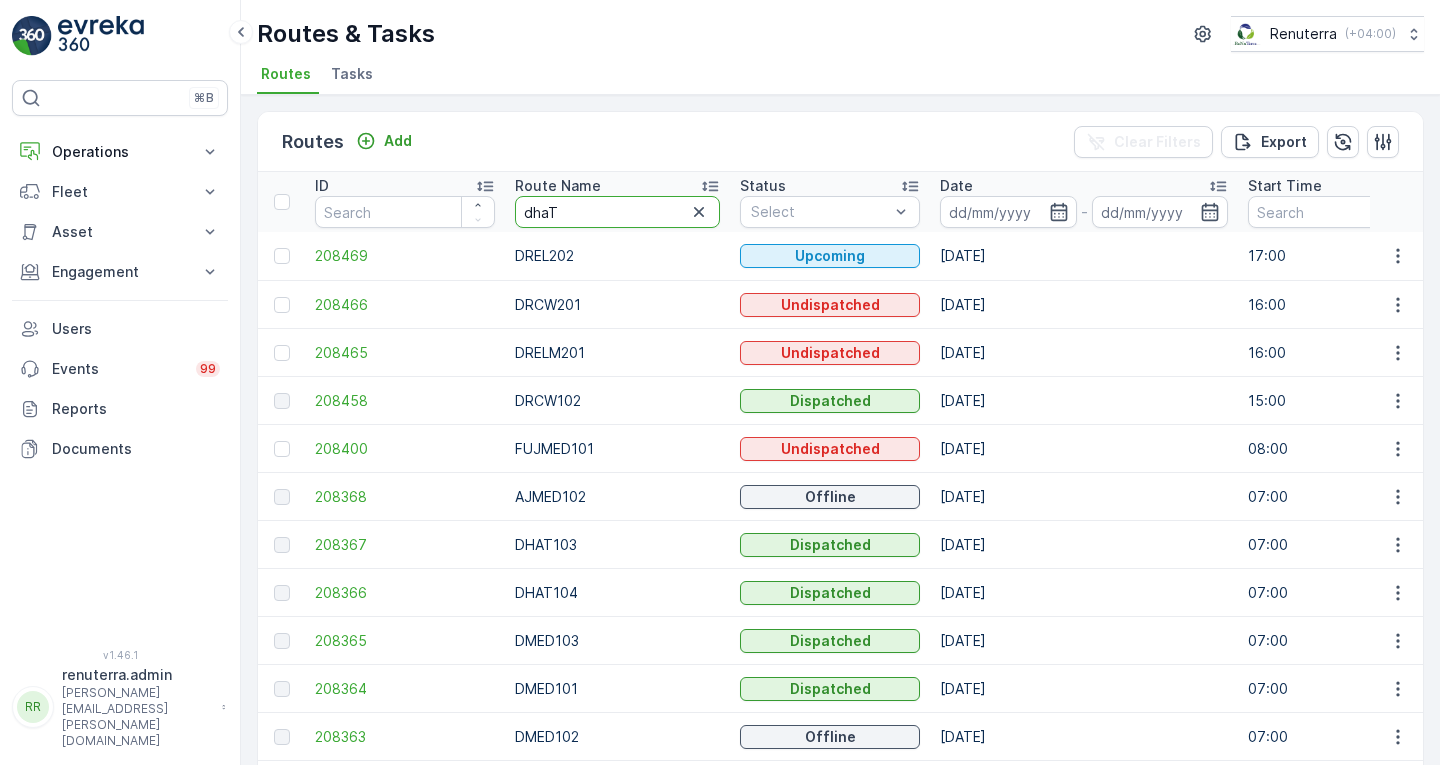 type on "dhaT1" 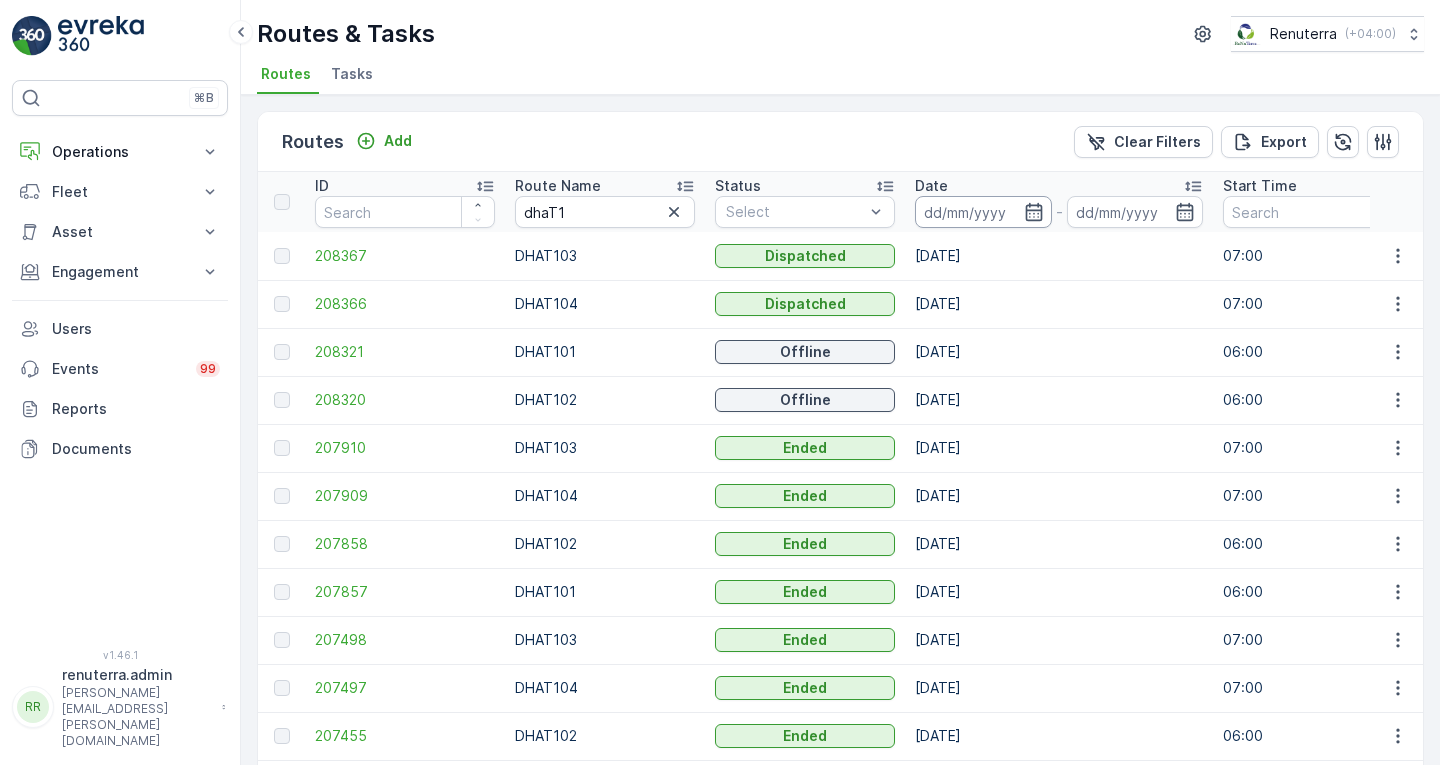 click at bounding box center [983, 212] 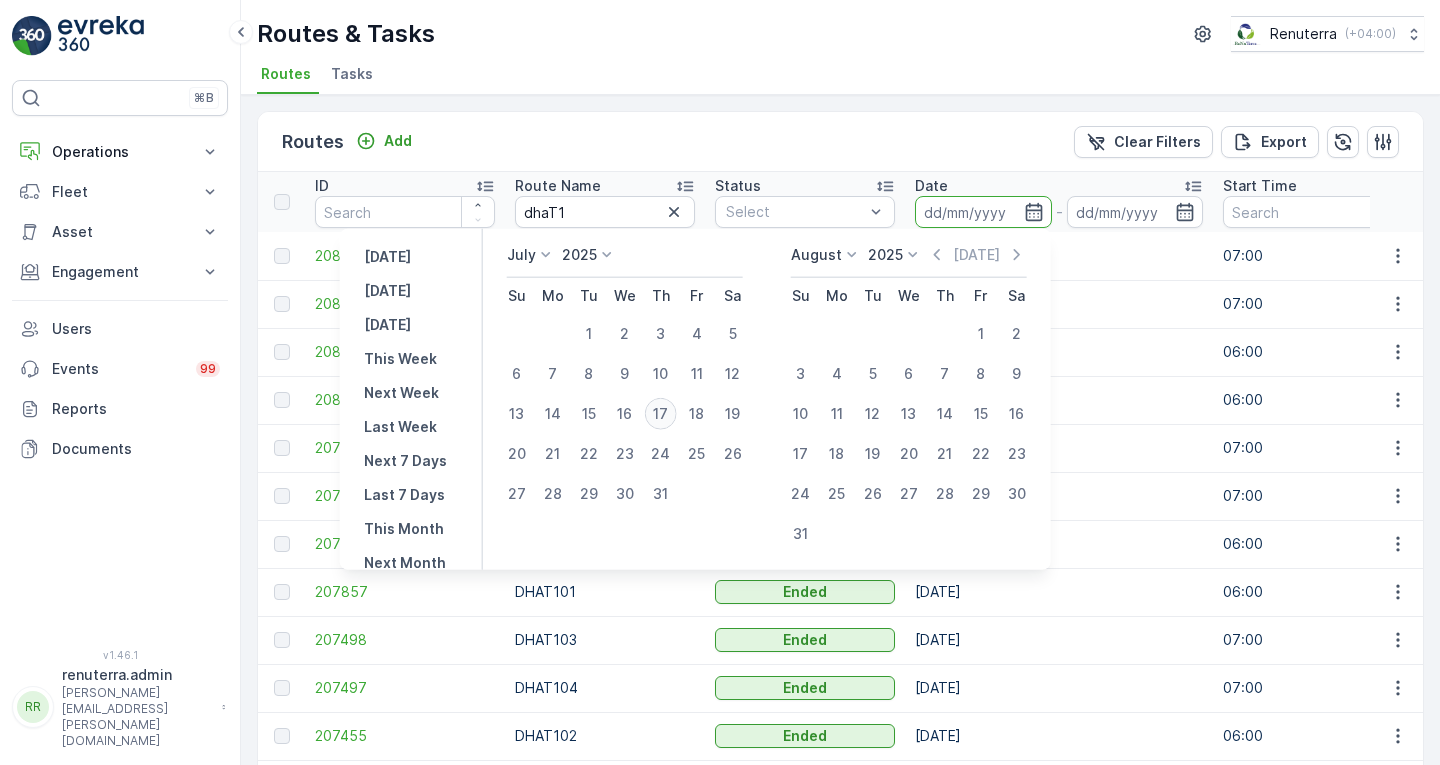 click on "17" at bounding box center (661, 414) 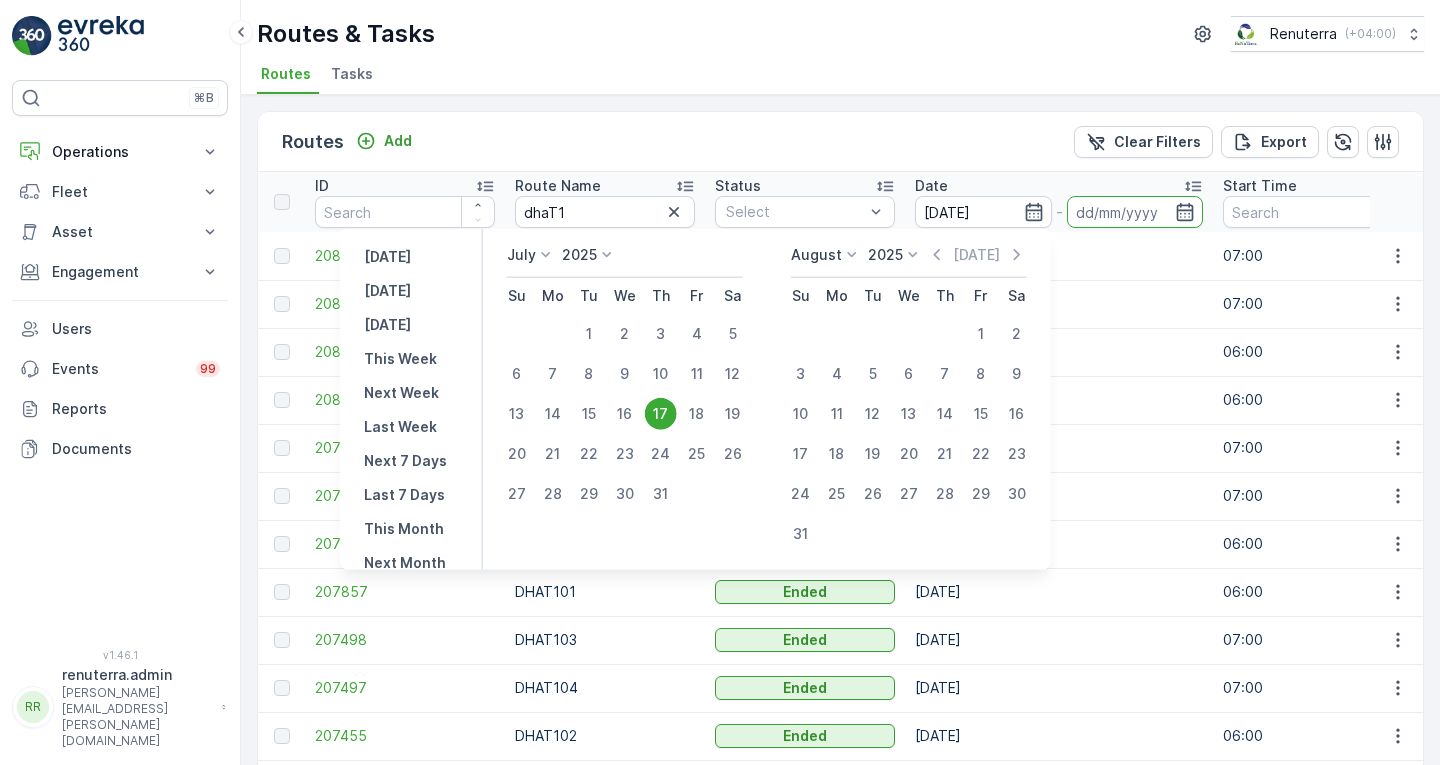 click on "17" at bounding box center [661, 414] 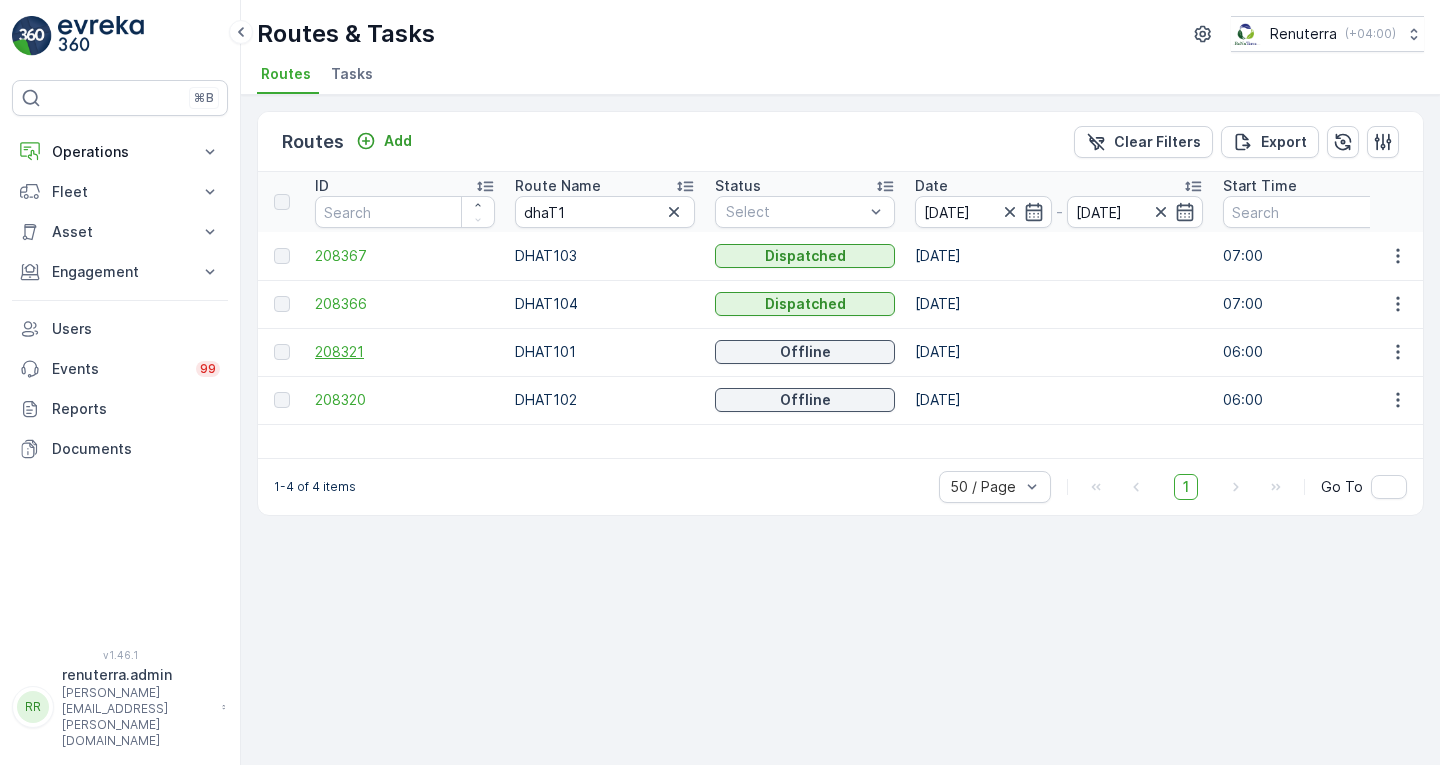 click on "208321" at bounding box center [405, 352] 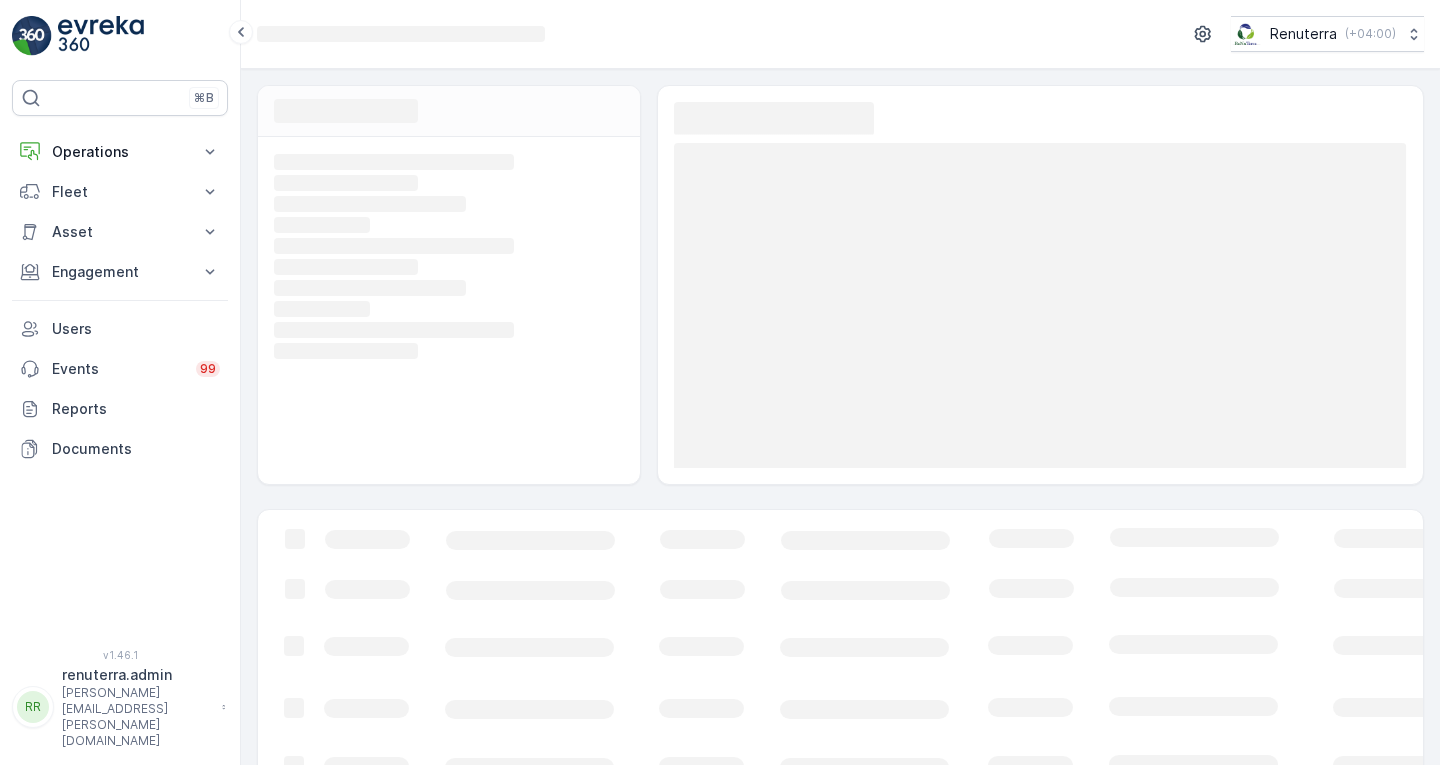scroll, scrollTop: 158, scrollLeft: 0, axis: vertical 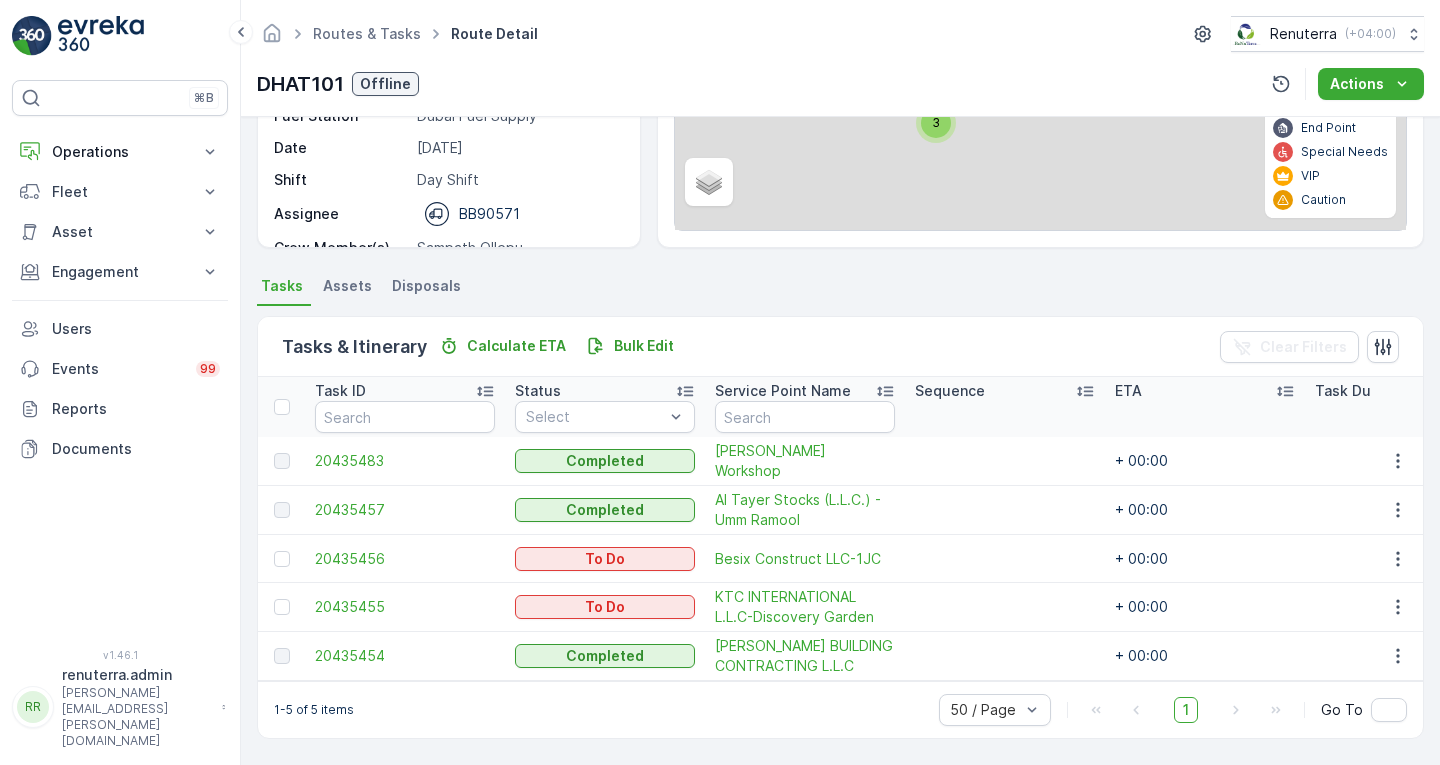 drag, startPoint x: 1000, startPoint y: 587, endPoint x: 937, endPoint y: 630, distance: 76.27582 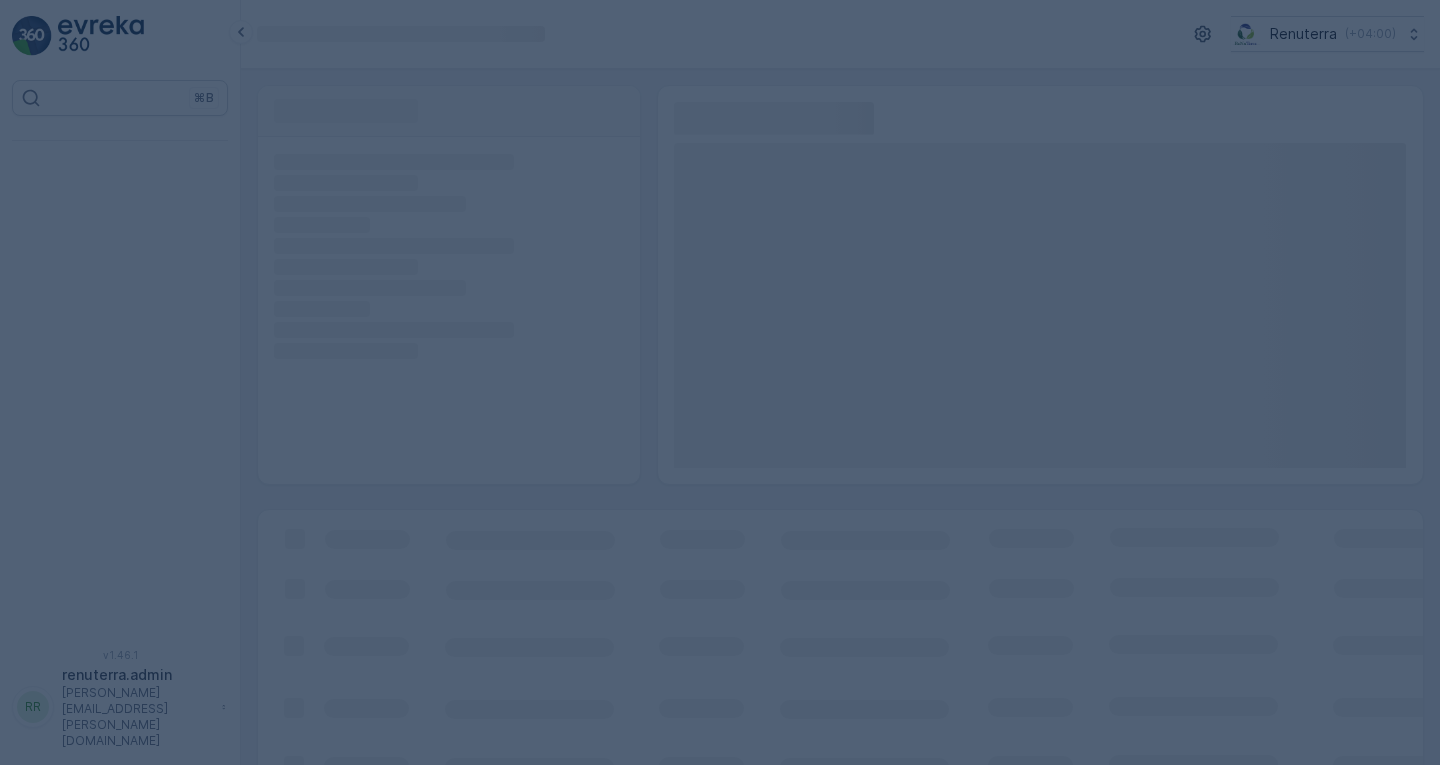 scroll, scrollTop: 0, scrollLeft: 0, axis: both 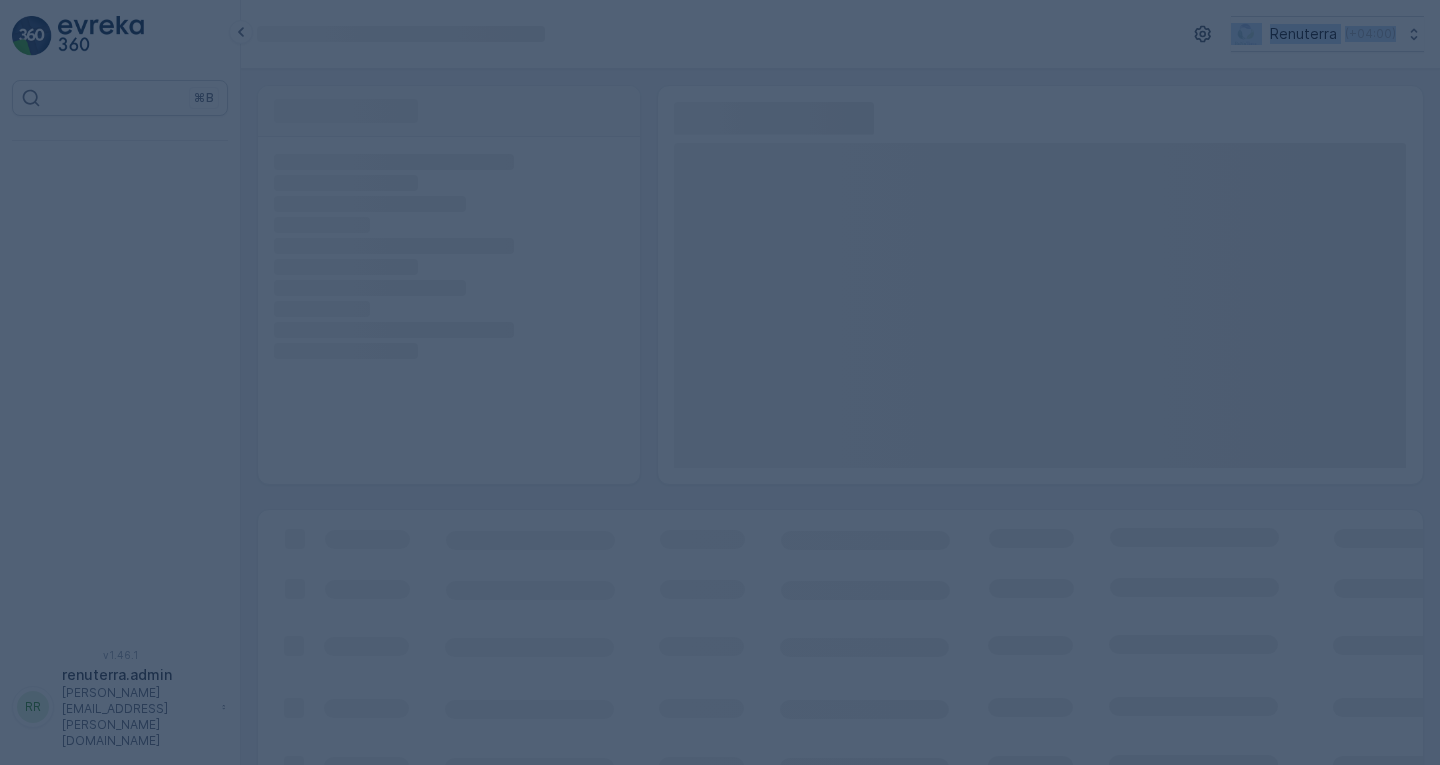 drag, startPoint x: 13, startPoint y: 2, endPoint x: 24, endPoint y: -7, distance: 14.21267 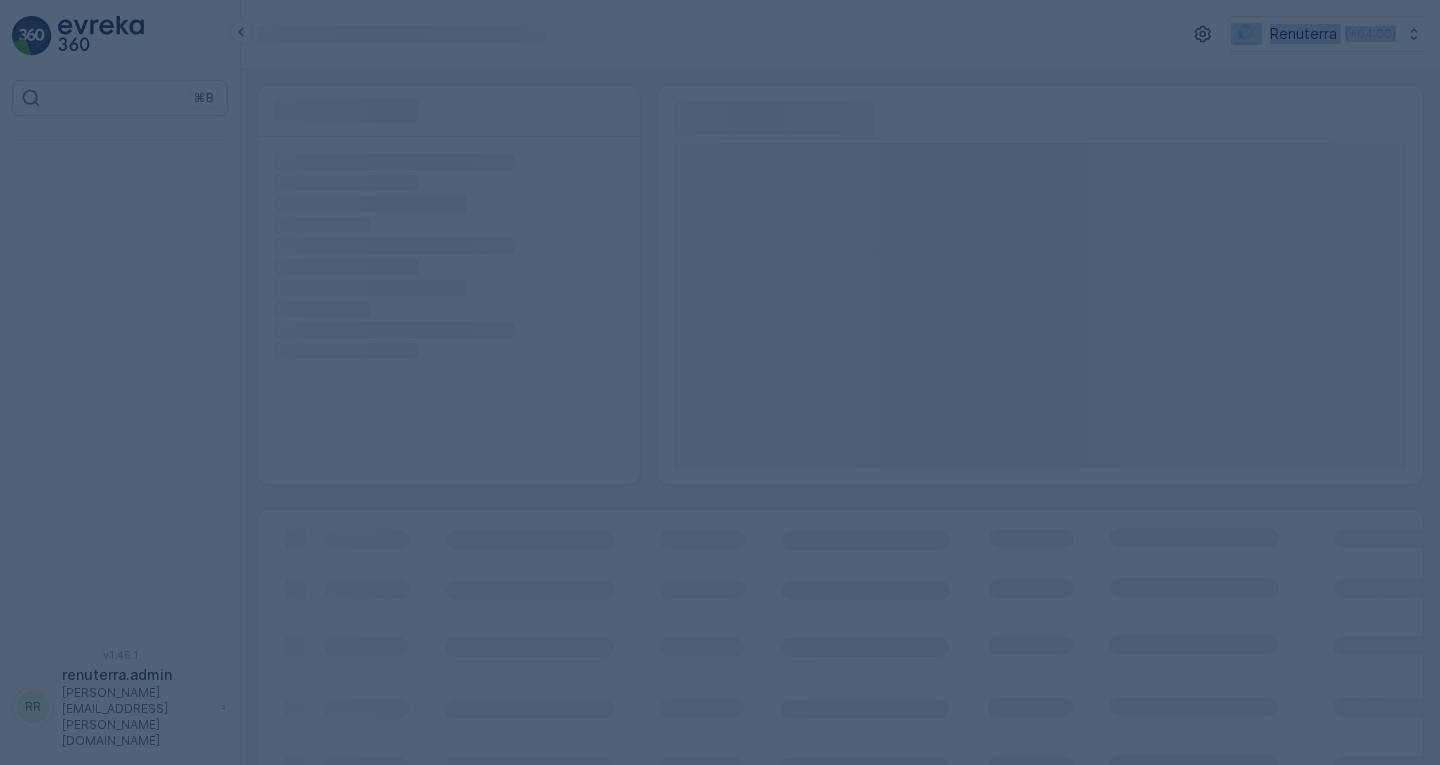 click on "⌘B v 1.46.1 RR renuterra.admin Mohamed.Salah@renuterra.com Loading... Renuterra ( +04:00 ) Loading... Loading... Loading... Loading... Loading... Loading... Loading... Loading... Loading... Loading... Loading... Loading... Loading... Loading..." at bounding box center (720, 382) 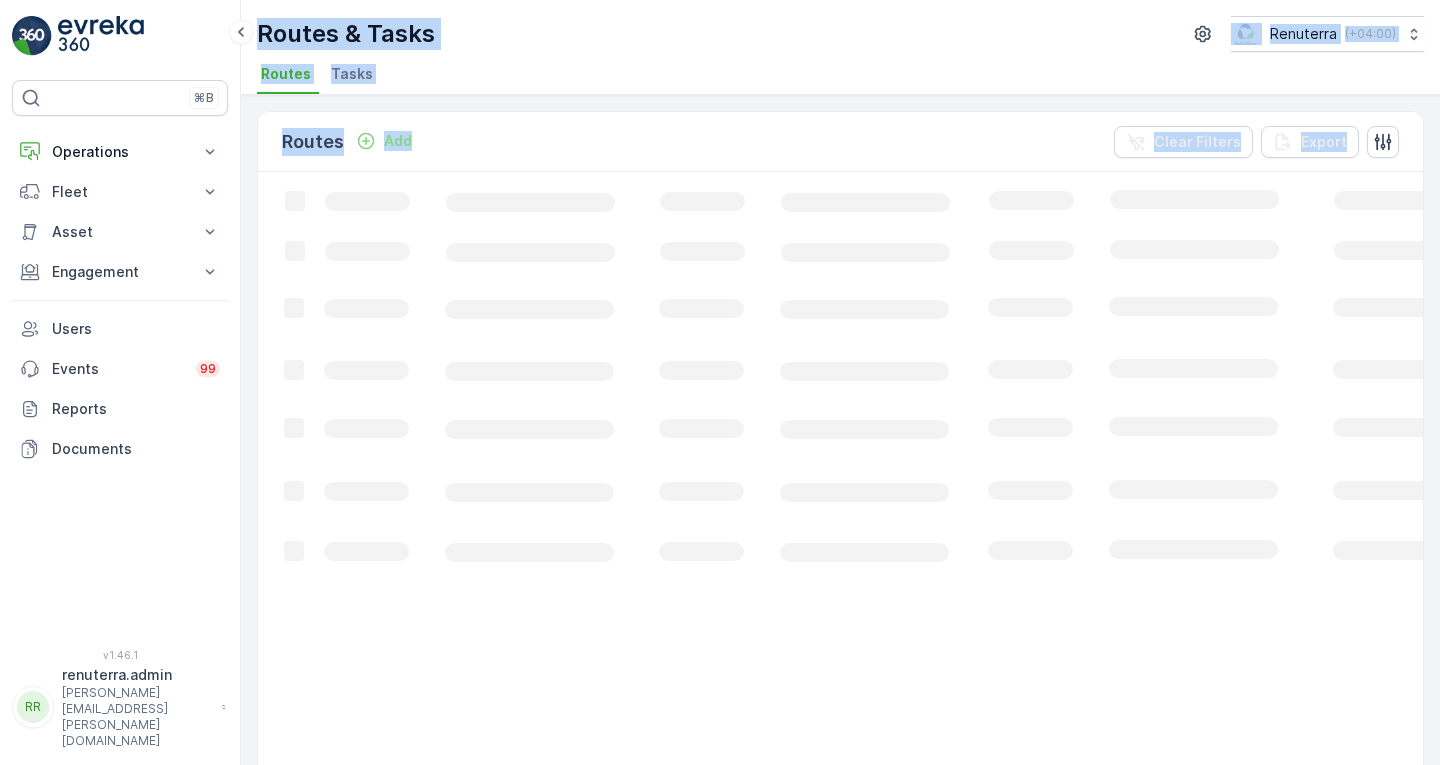click on "Routes Add Clear Filters Export Loading... 50 / Page Previous Next" at bounding box center (840, 430) 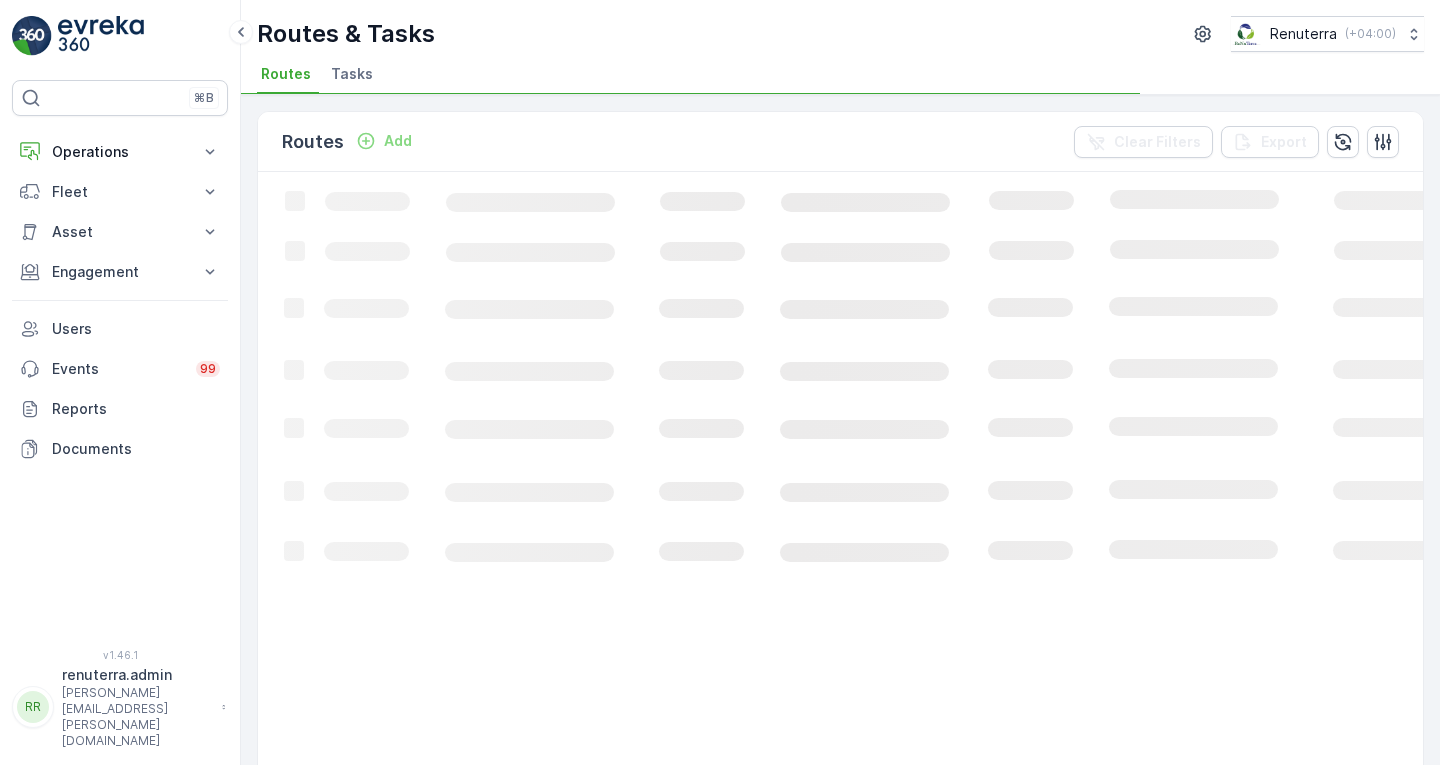 click on "Routes Add Clear Filters Export" at bounding box center (840, 142) 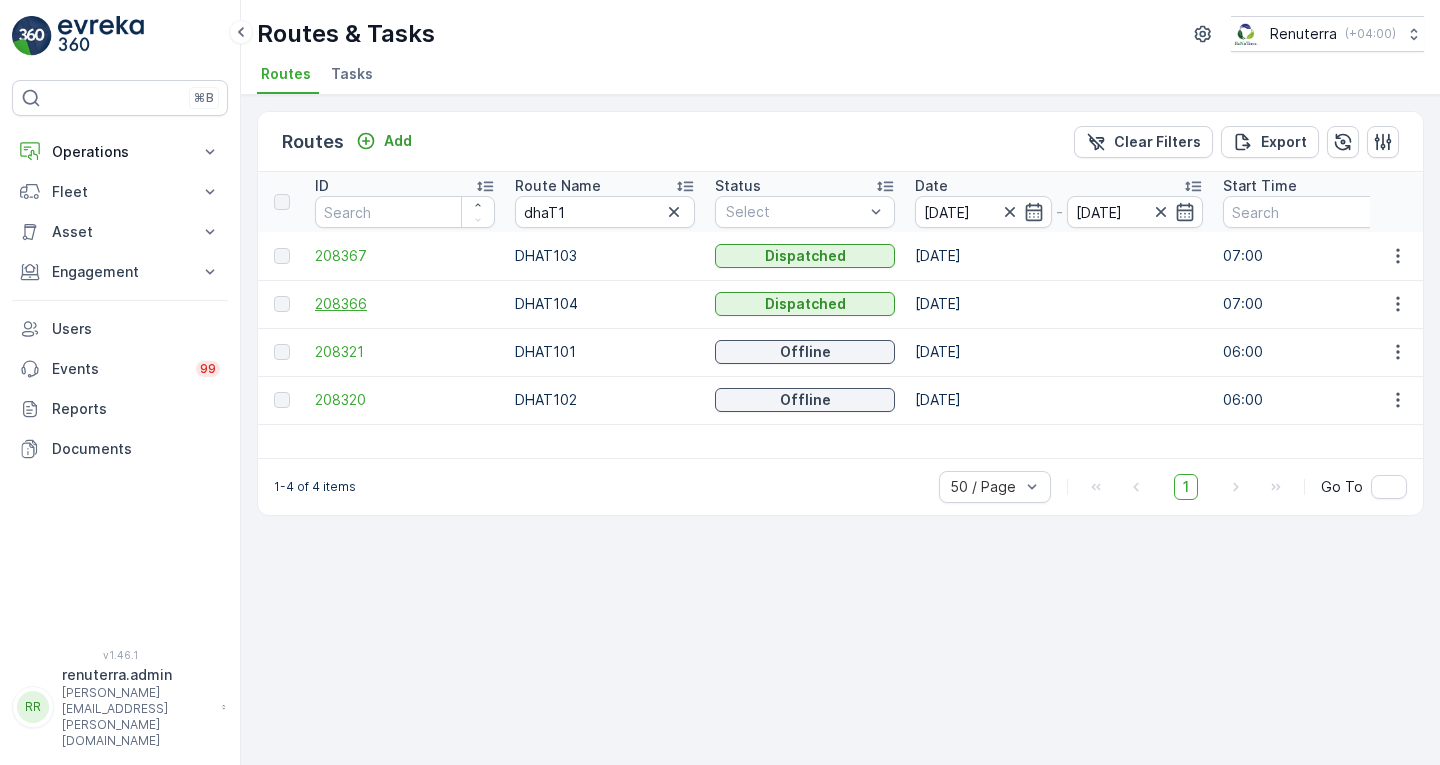 click on "208366" at bounding box center (405, 304) 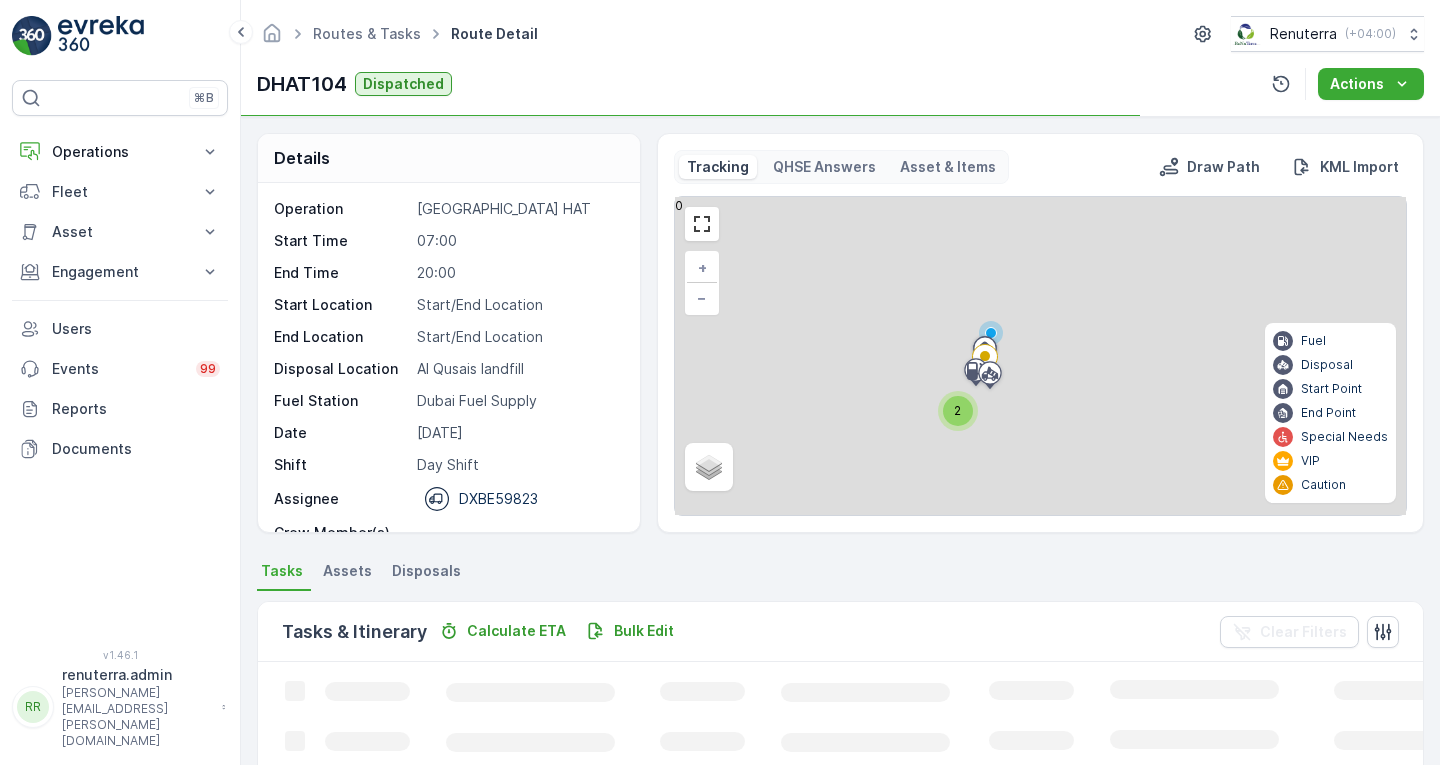 scroll, scrollTop: 62, scrollLeft: 0, axis: vertical 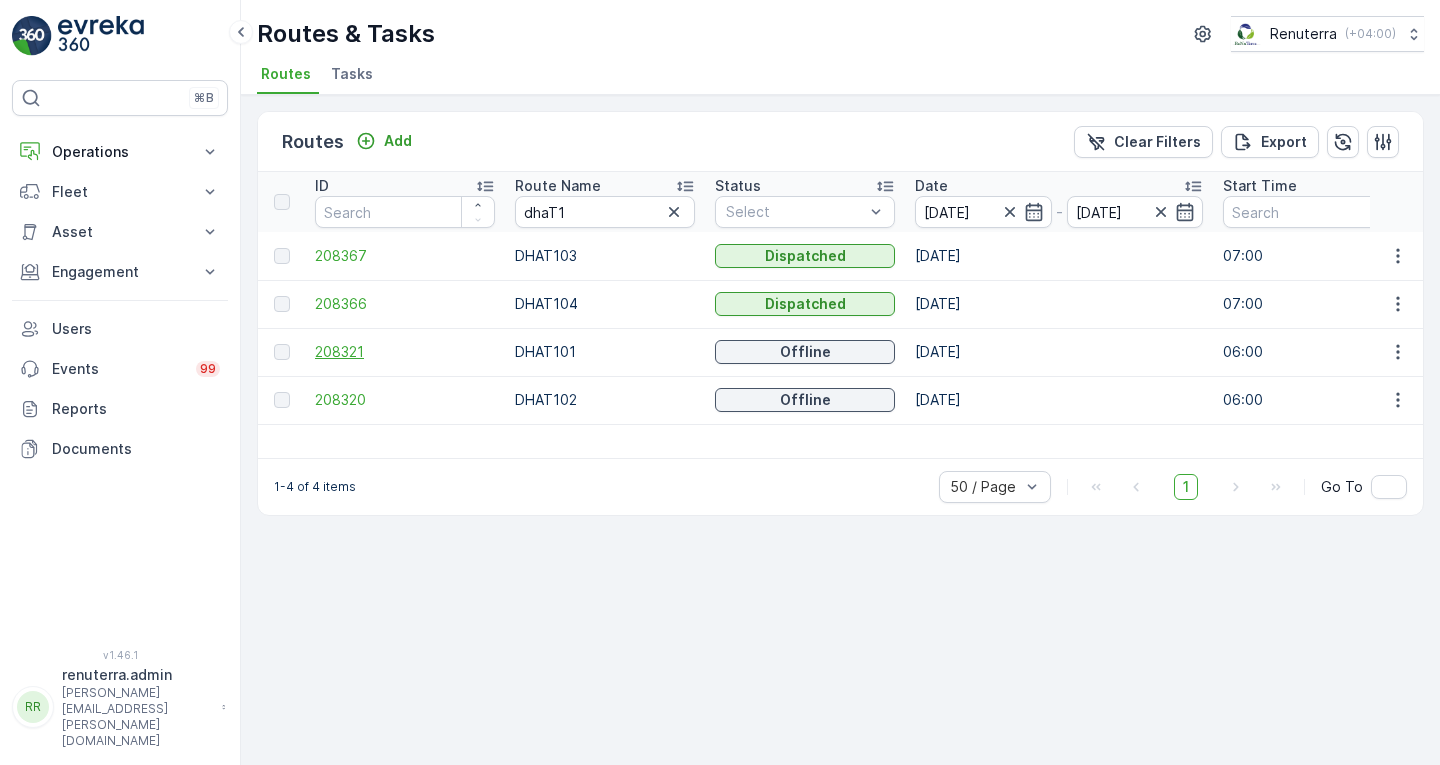 click on "208321" at bounding box center [405, 352] 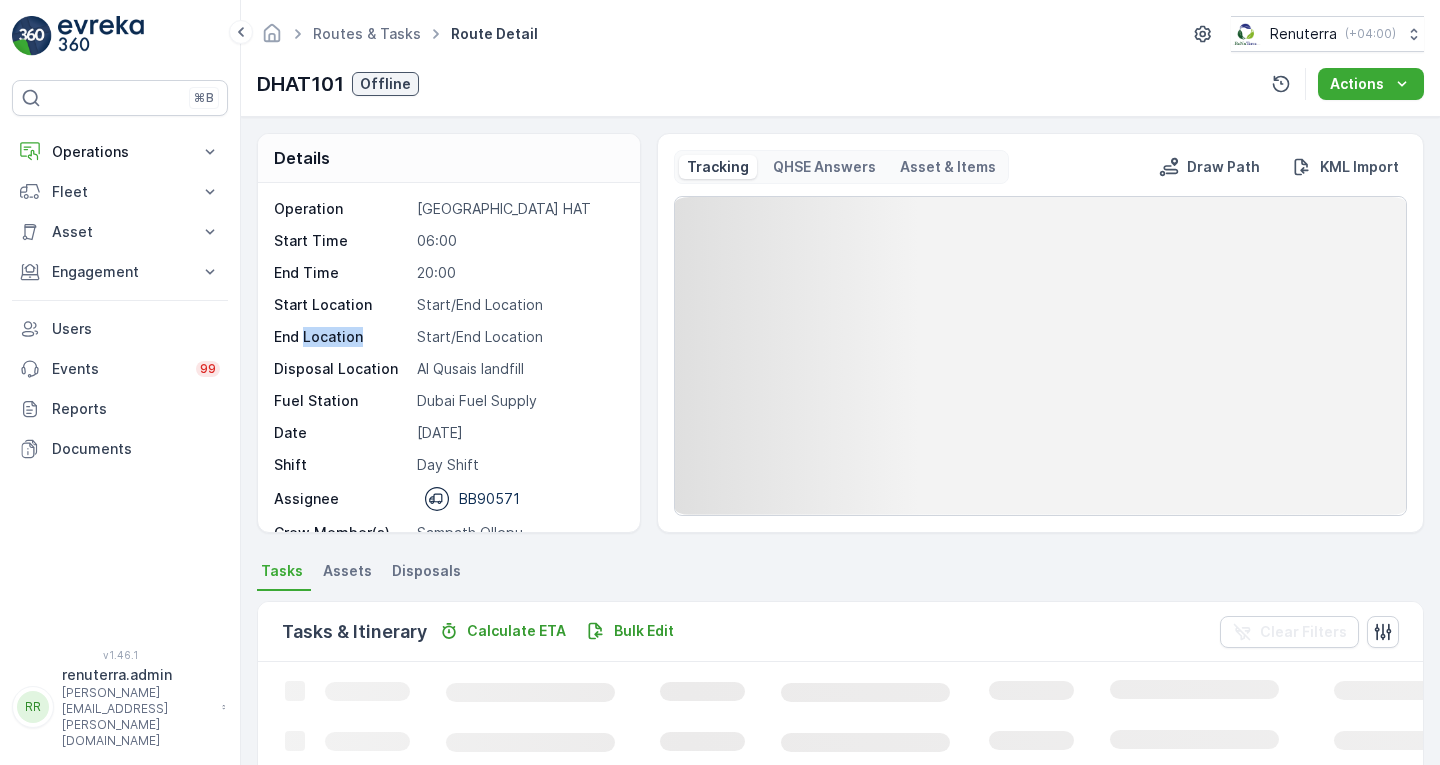 click on "End Location" at bounding box center (341, 337) 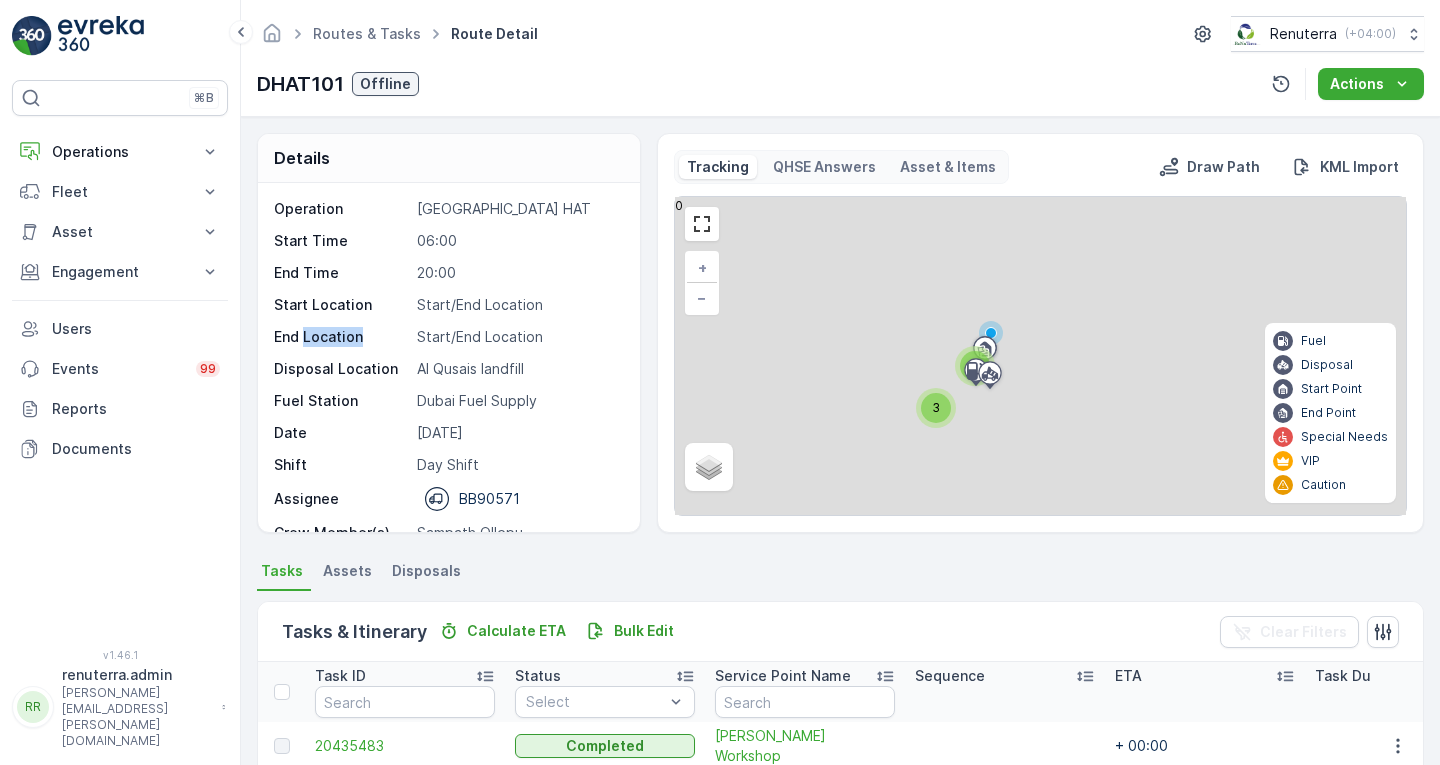 scroll, scrollTop: 62, scrollLeft: 0, axis: vertical 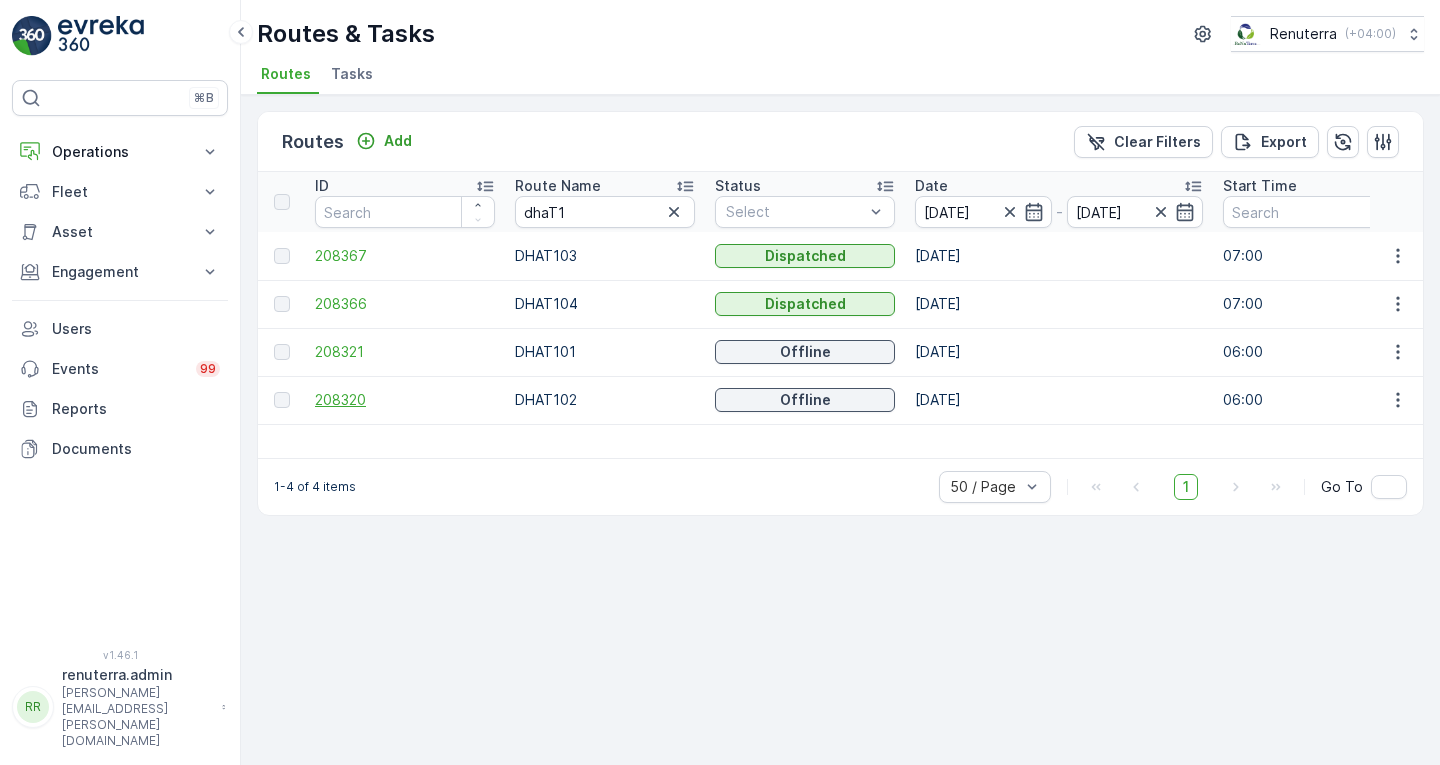click on "208320" at bounding box center [405, 400] 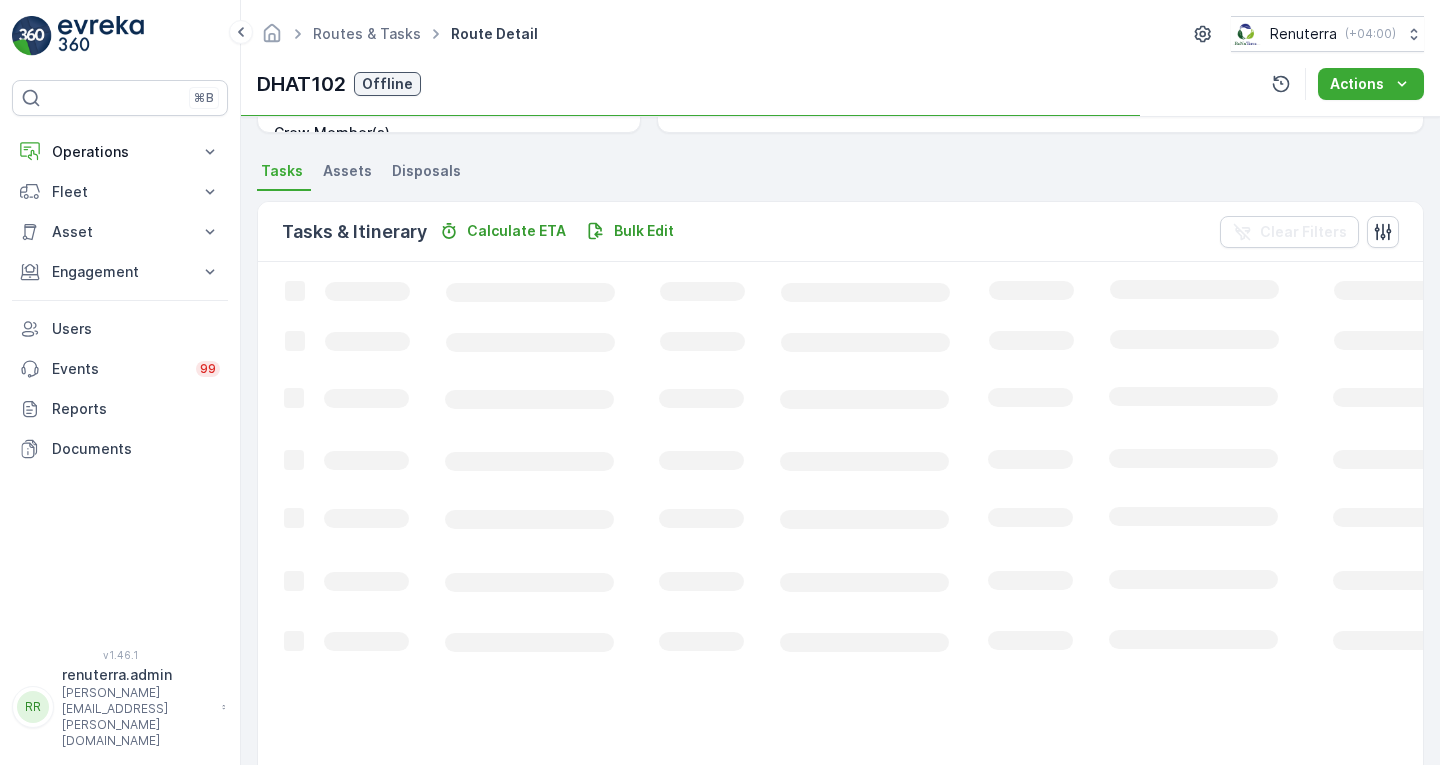 scroll, scrollTop: 264, scrollLeft: 0, axis: vertical 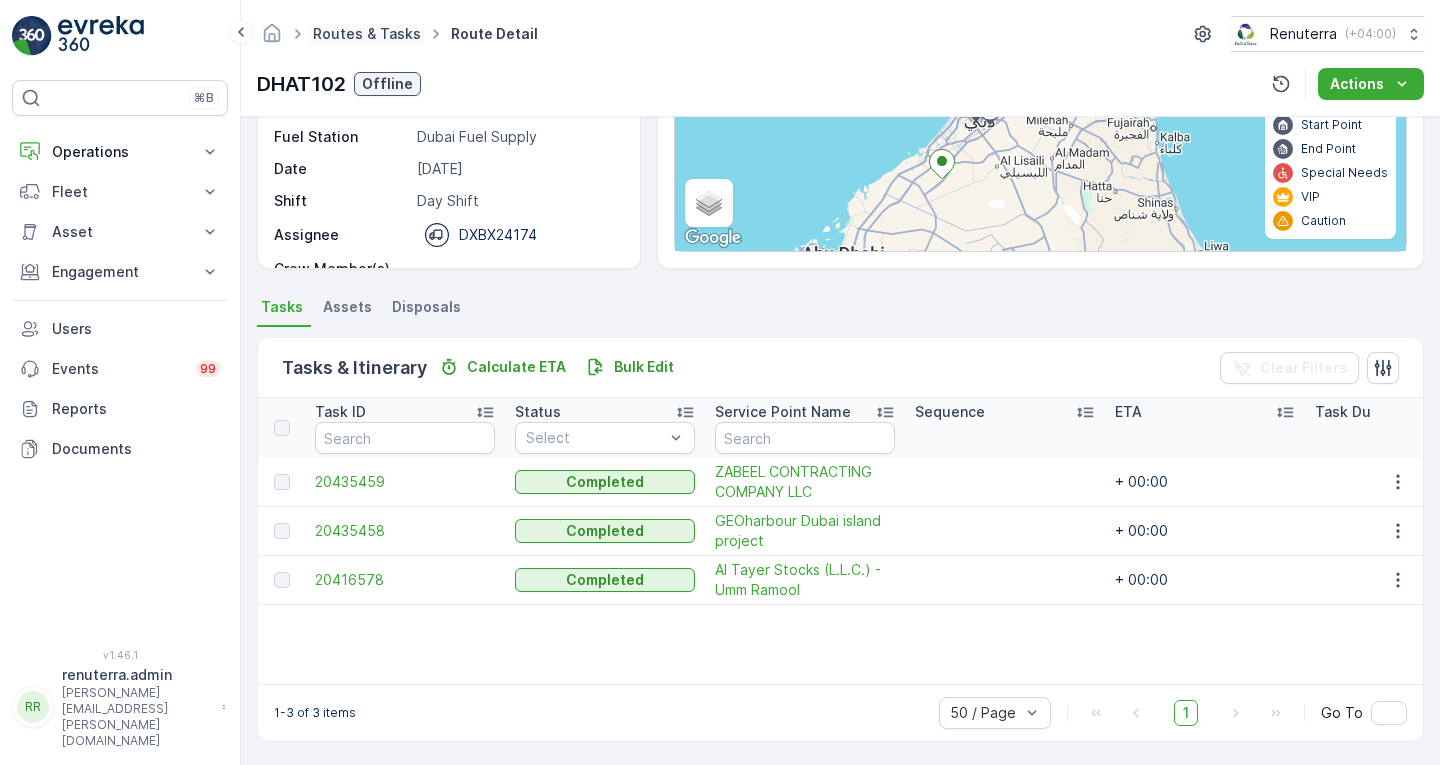 click on "Routes & Tasks" at bounding box center [367, 33] 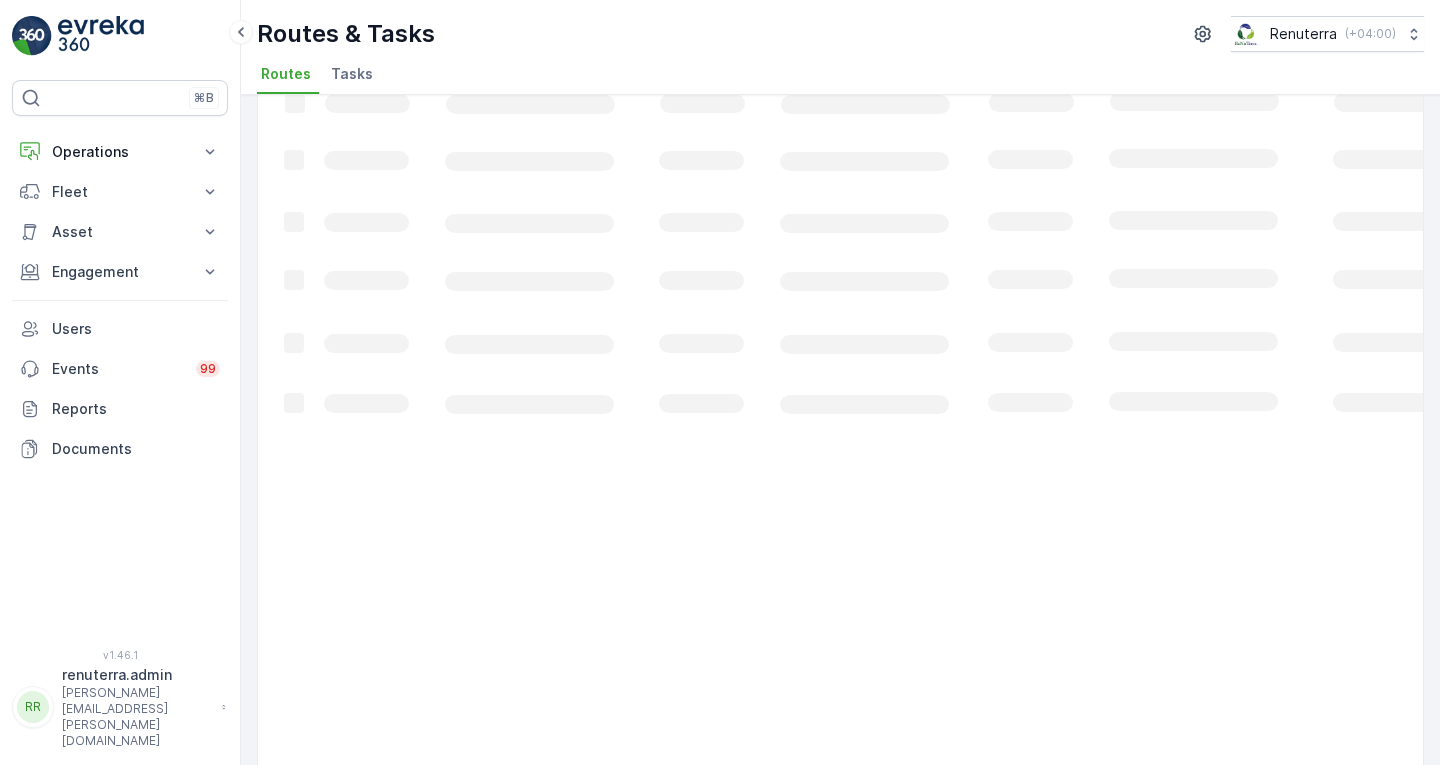 scroll, scrollTop: 0, scrollLeft: 0, axis: both 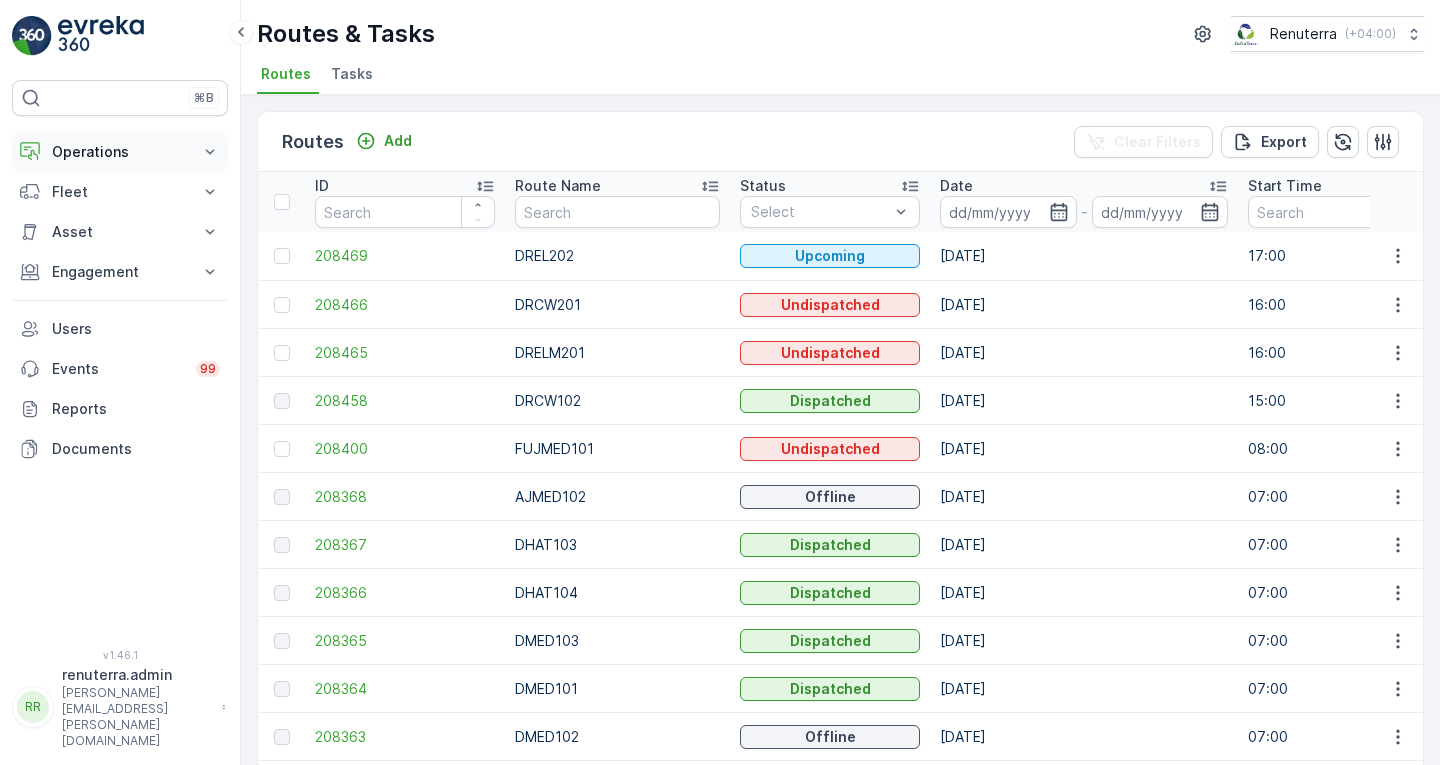 click on "Operations" at bounding box center [120, 152] 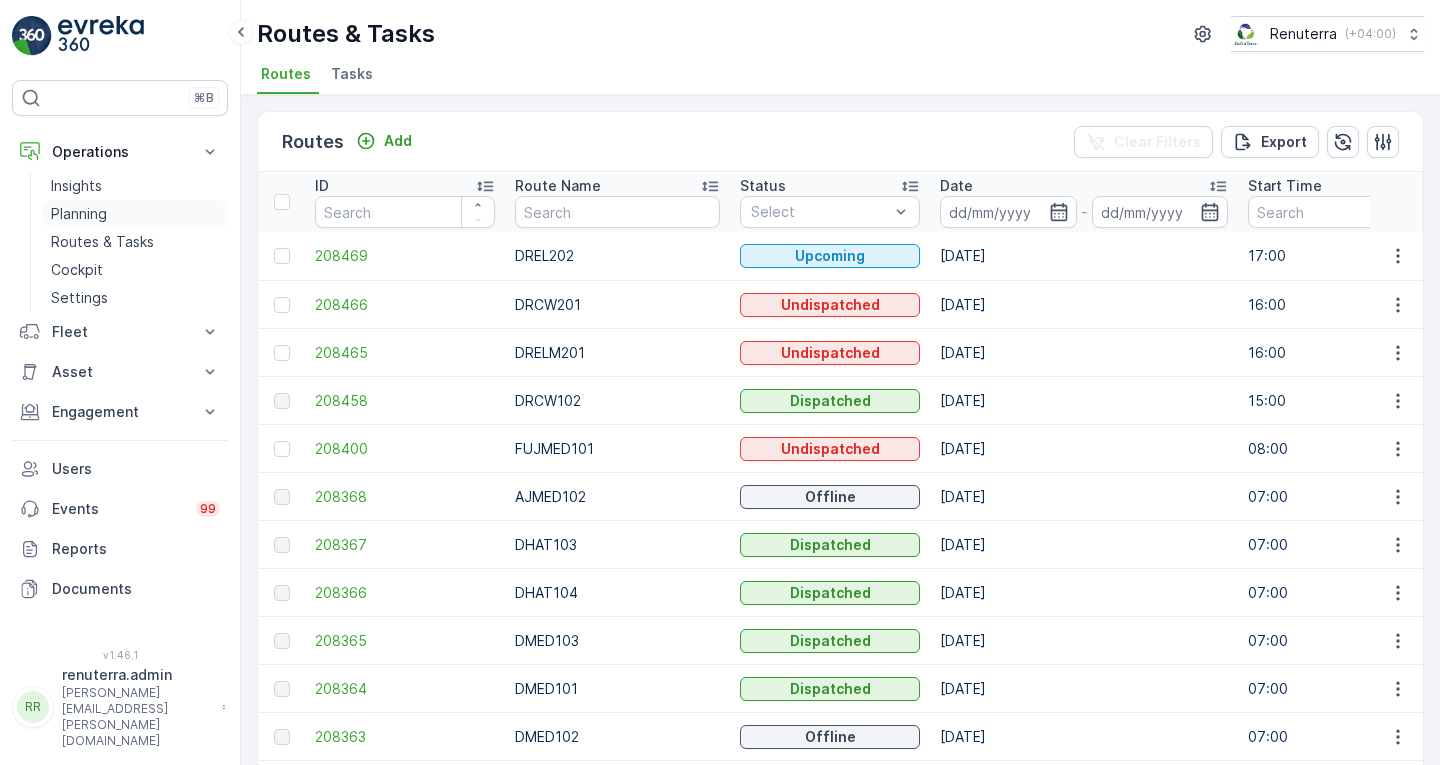 type 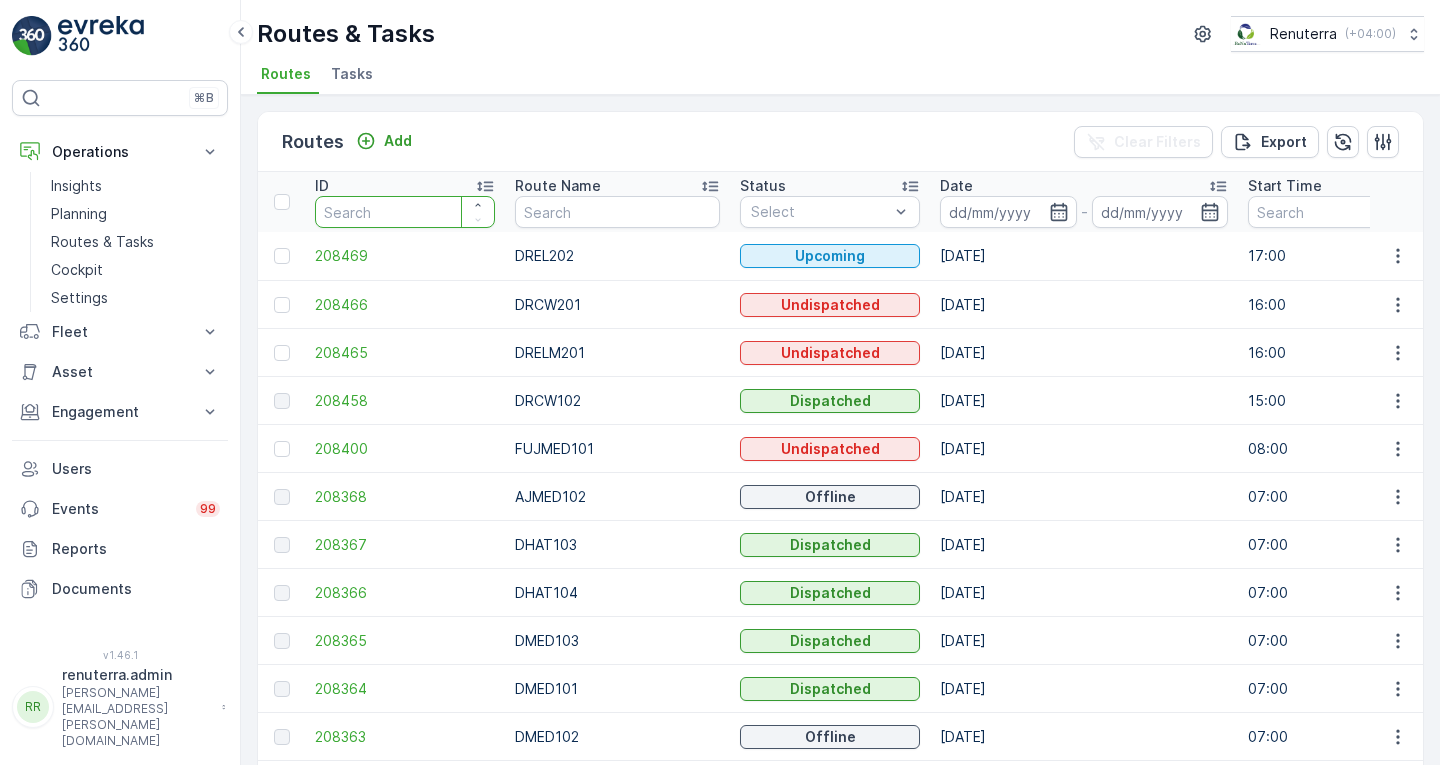 click at bounding box center (405, 212) 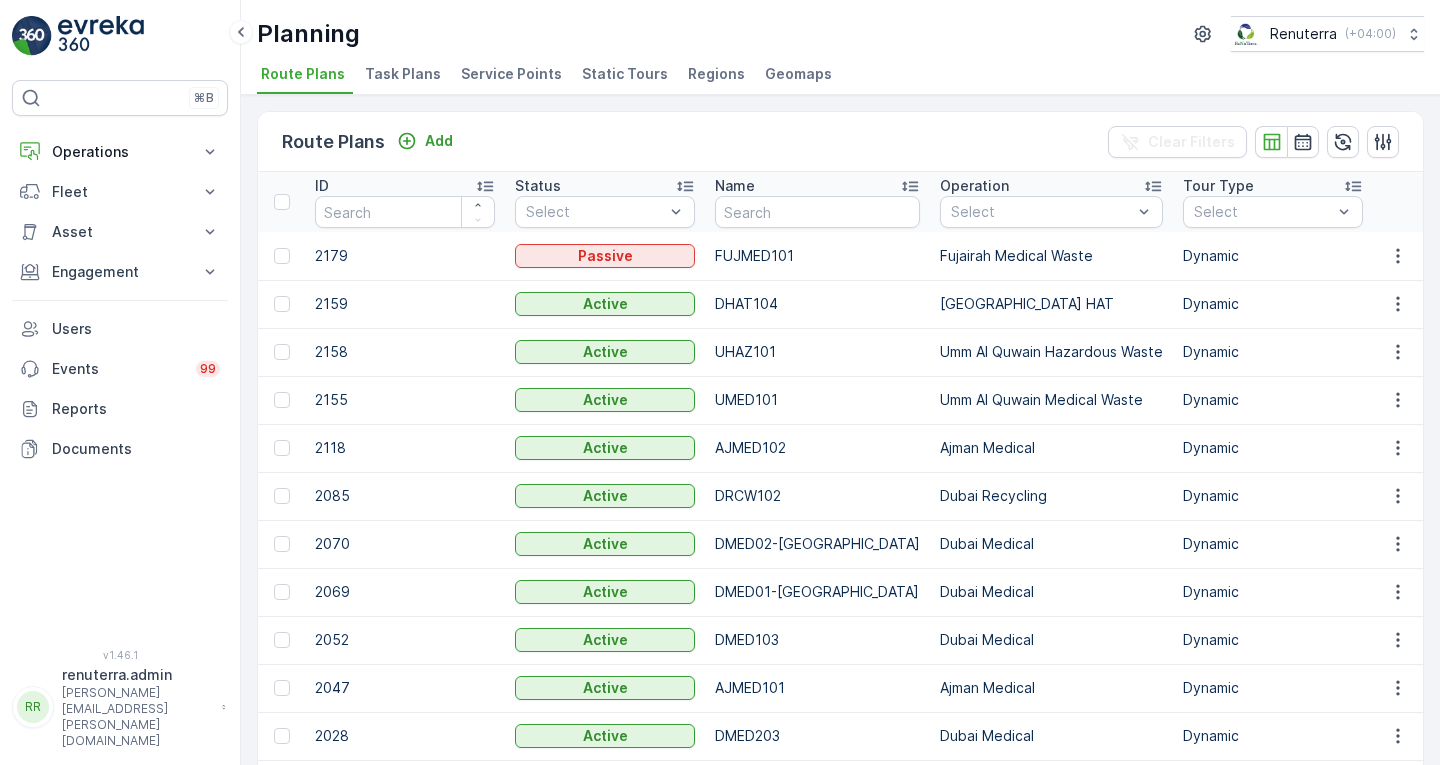 scroll, scrollTop: 0, scrollLeft: 0, axis: both 